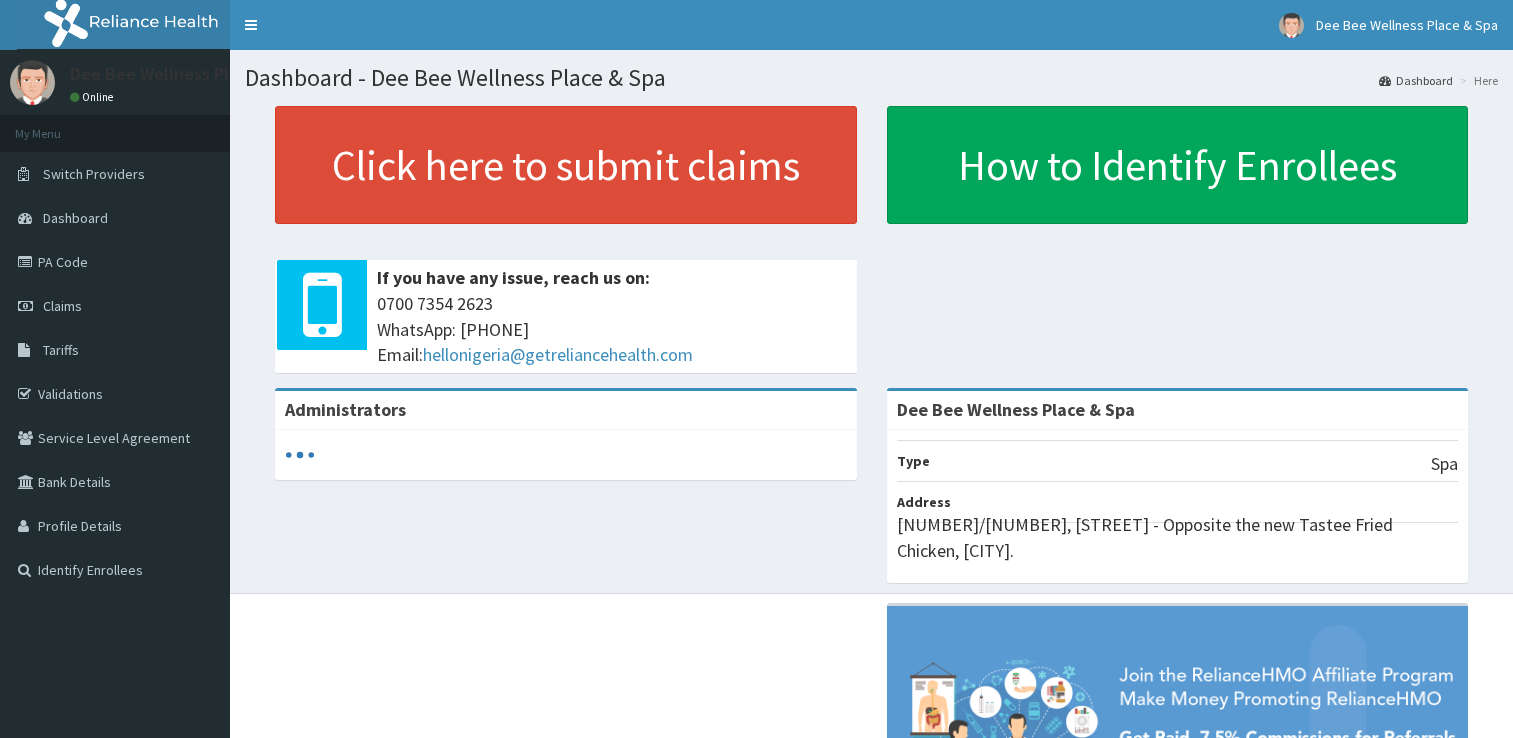 scroll, scrollTop: 0, scrollLeft: 0, axis: both 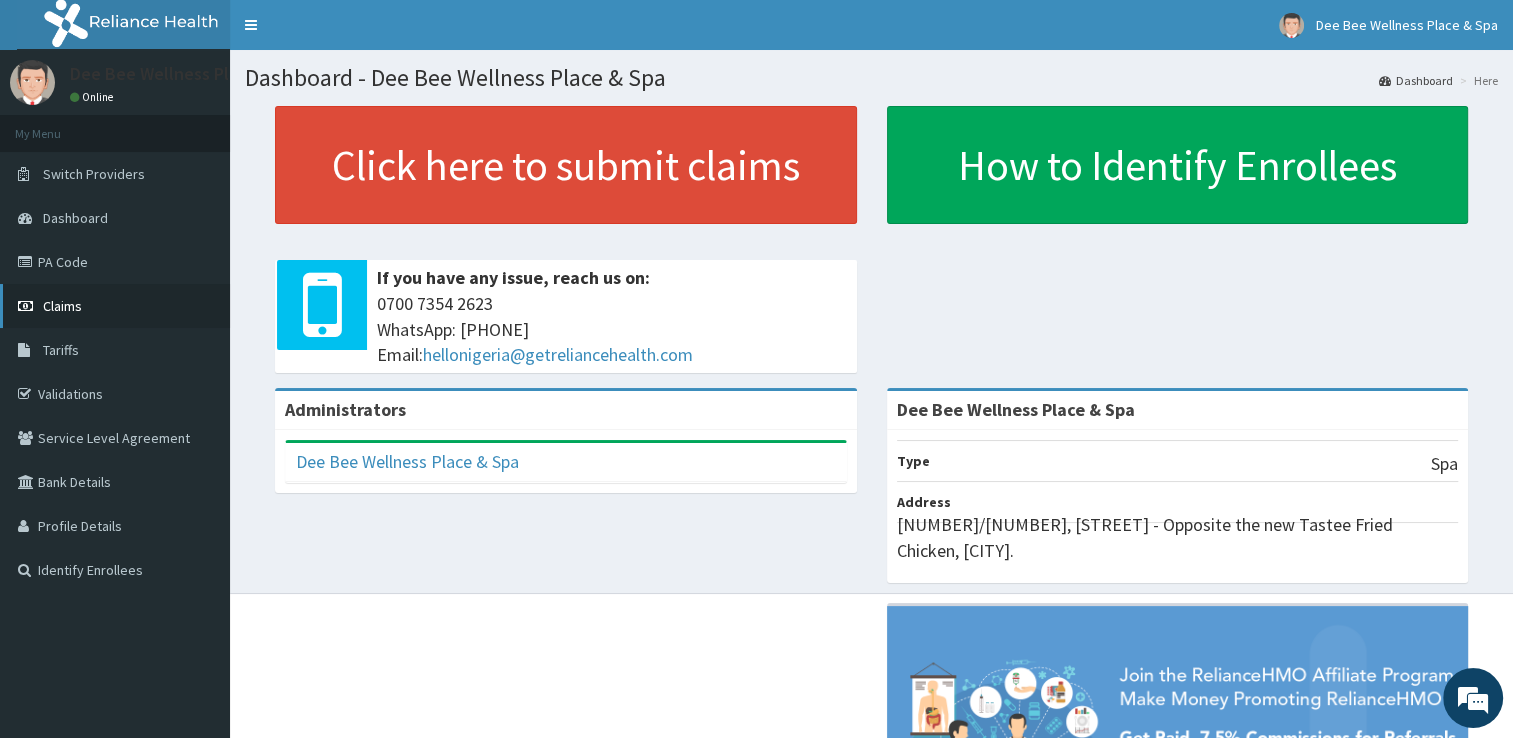 click on "Claims" at bounding box center (62, 306) 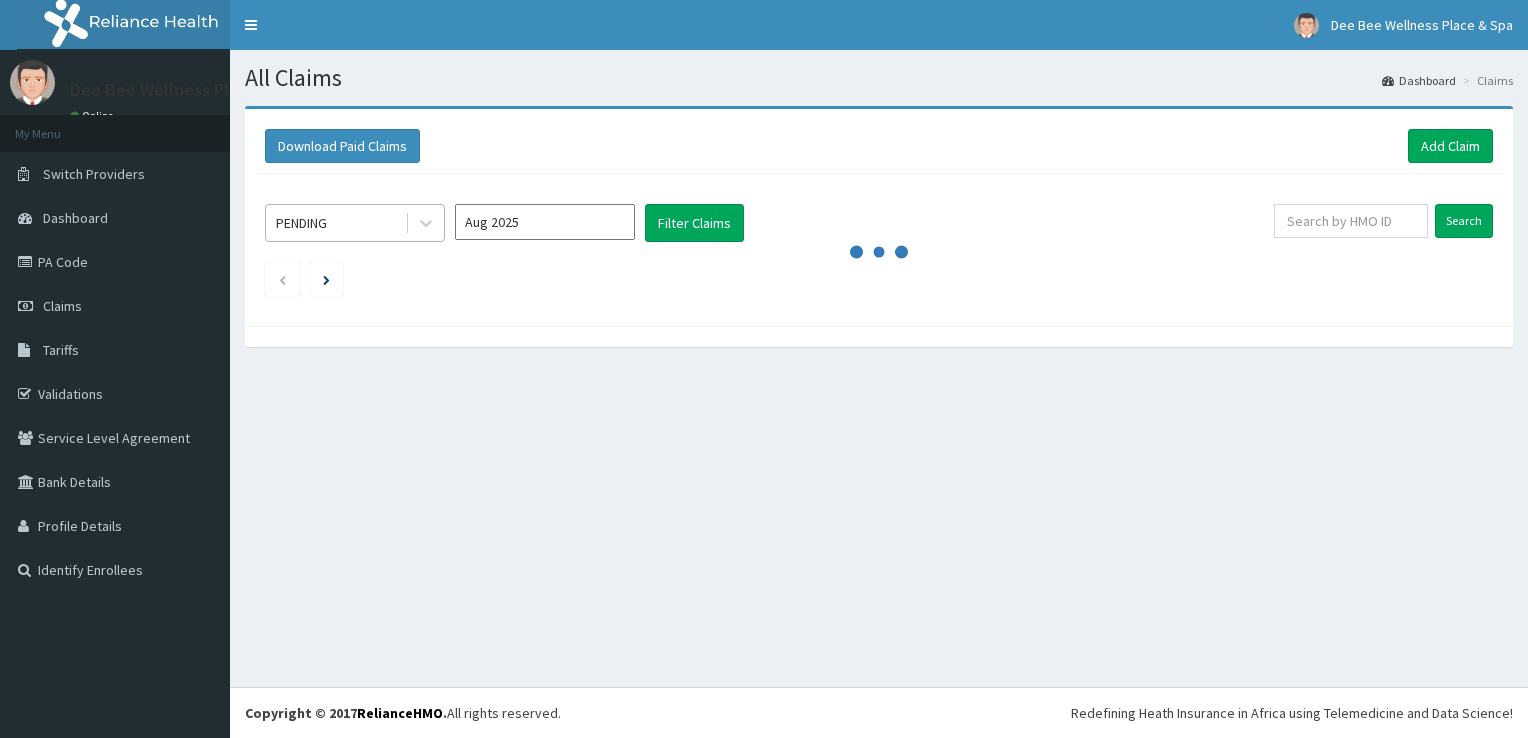 scroll, scrollTop: 0, scrollLeft: 0, axis: both 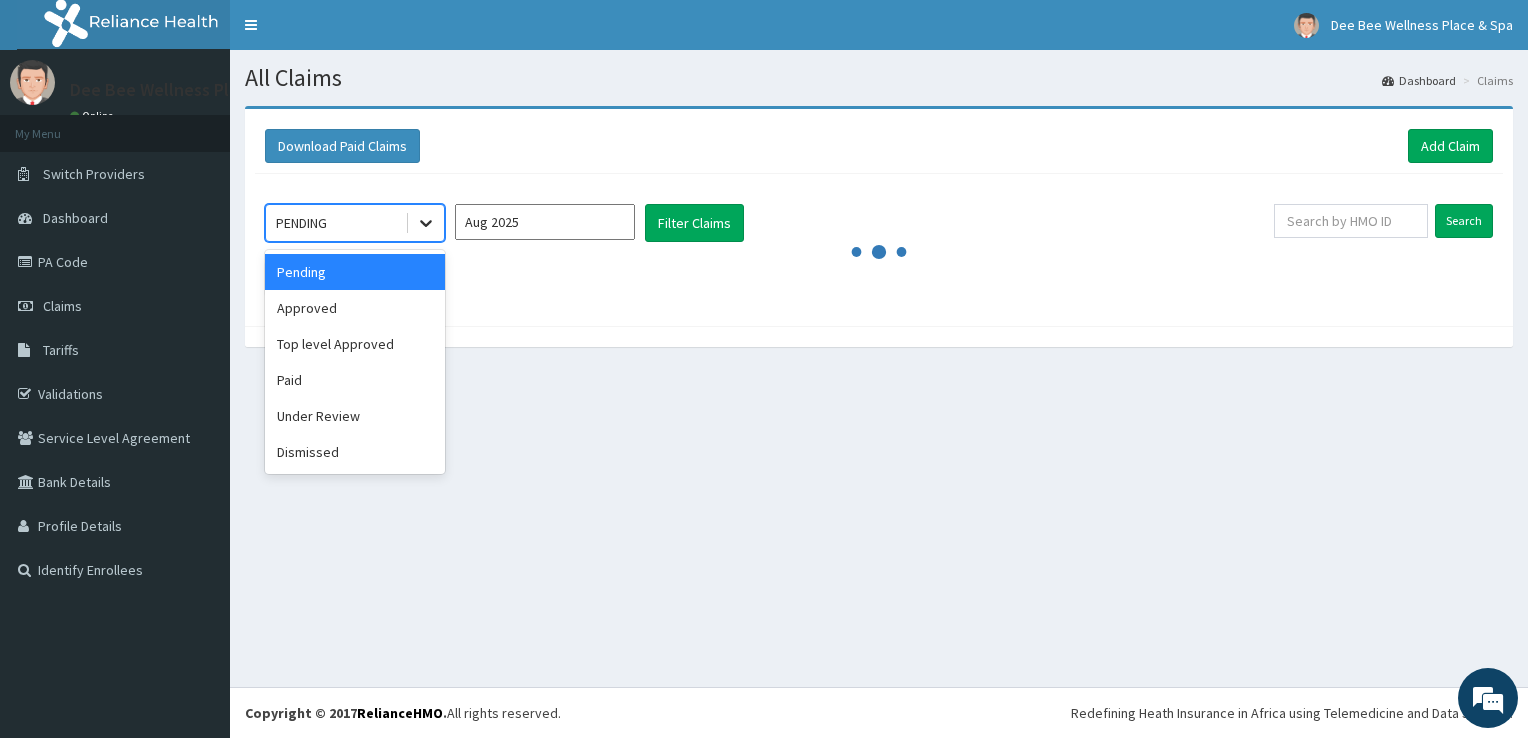 click 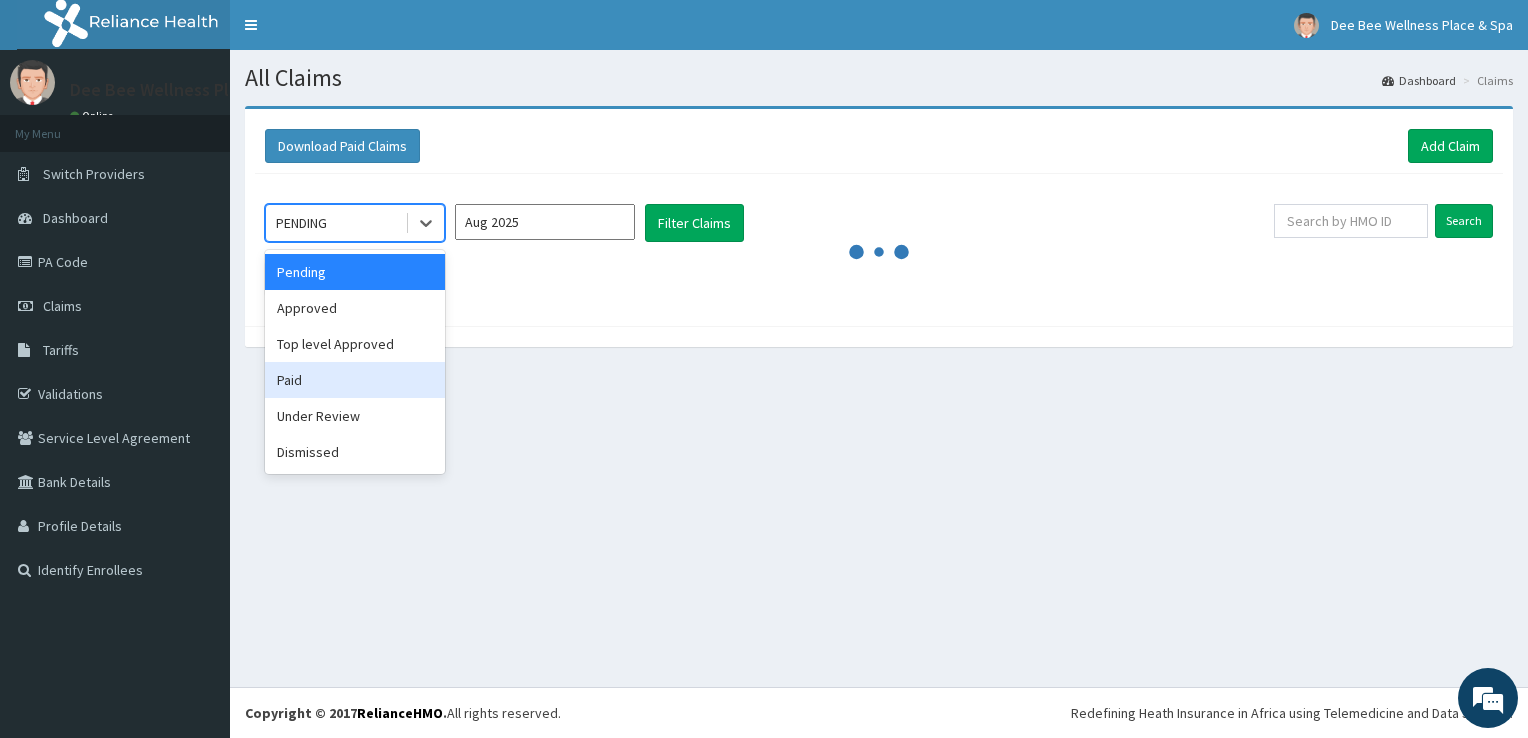 click on "Paid" at bounding box center [355, 380] 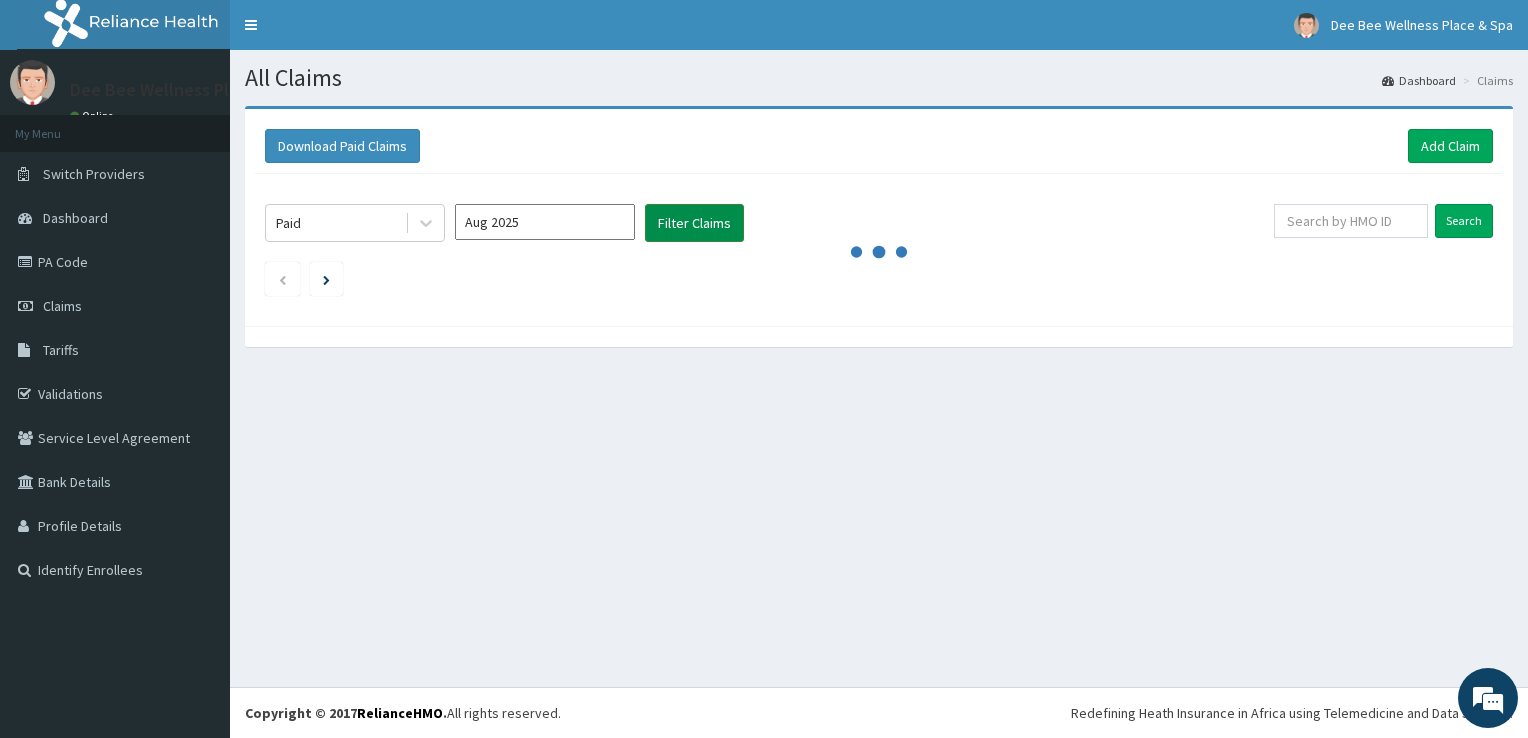 click on "Filter Claims" at bounding box center [694, 223] 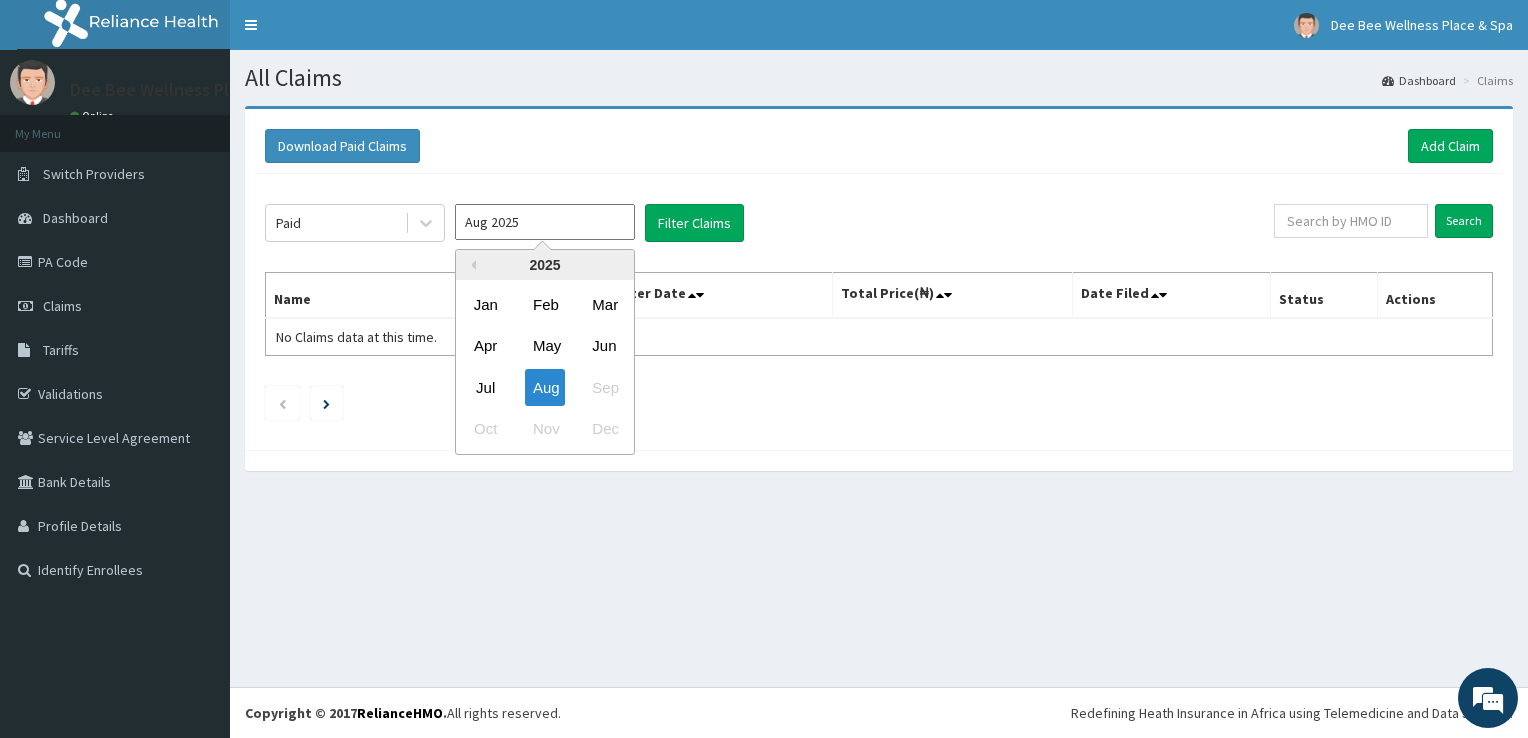 click on "Aug 2025" at bounding box center (545, 222) 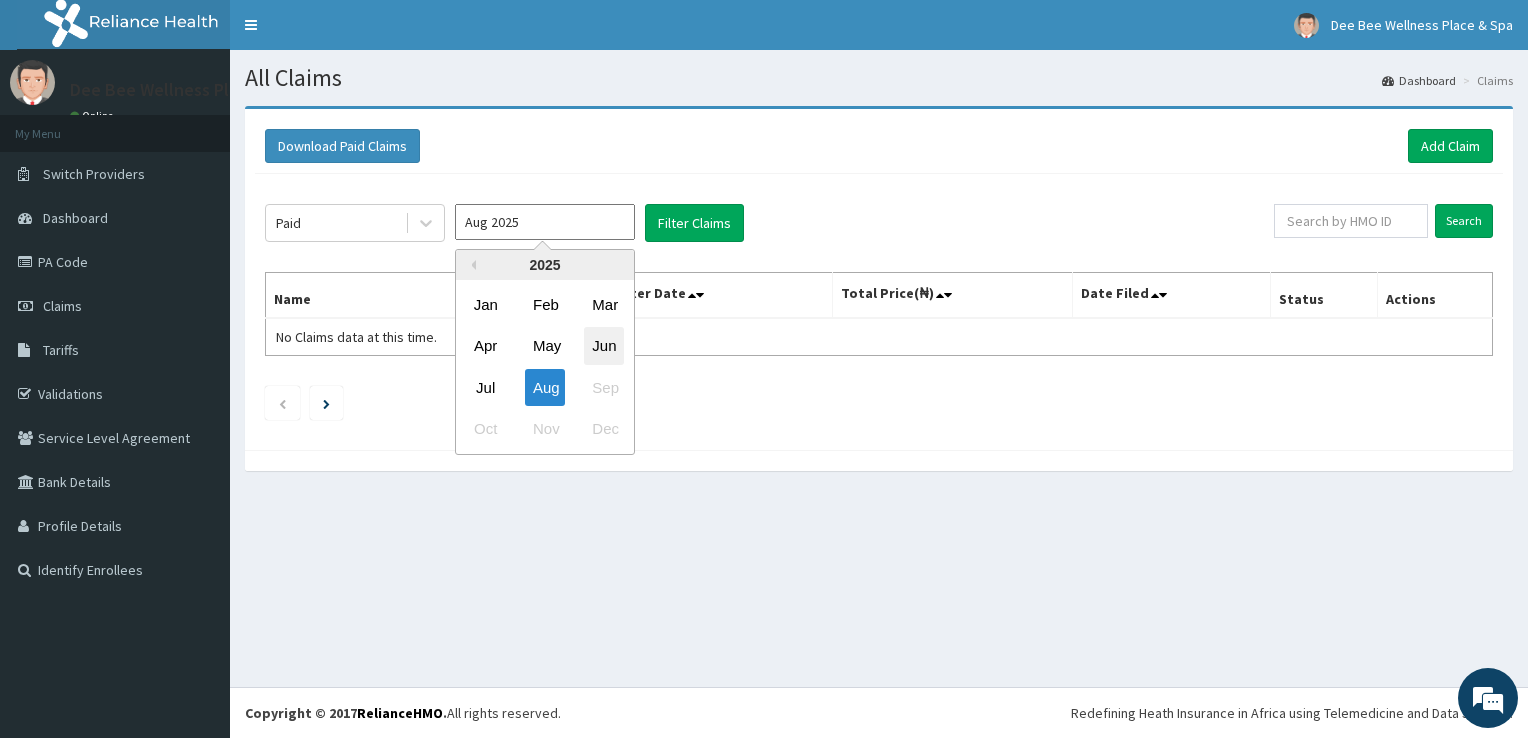 click on "Jun" at bounding box center (604, 346) 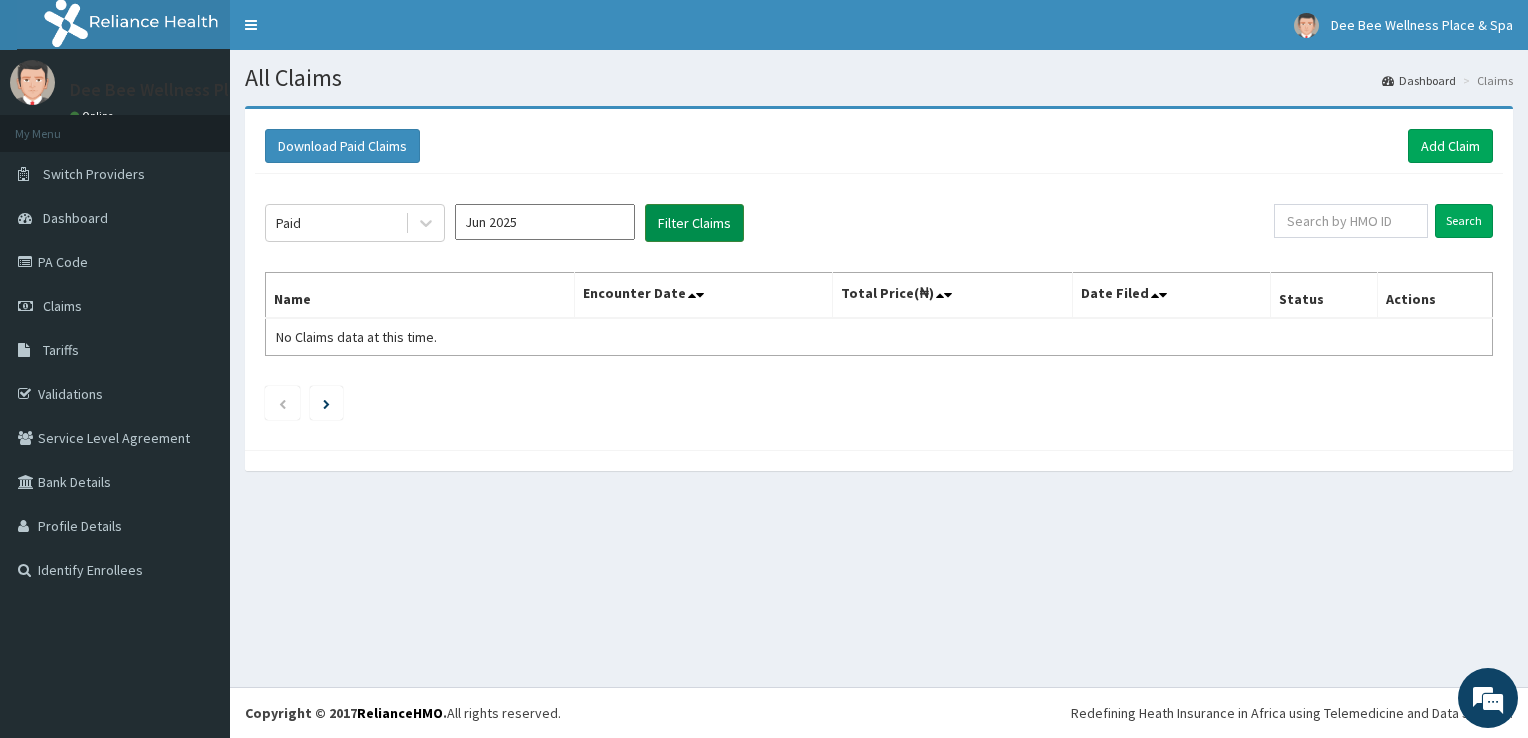 scroll, scrollTop: 0, scrollLeft: 0, axis: both 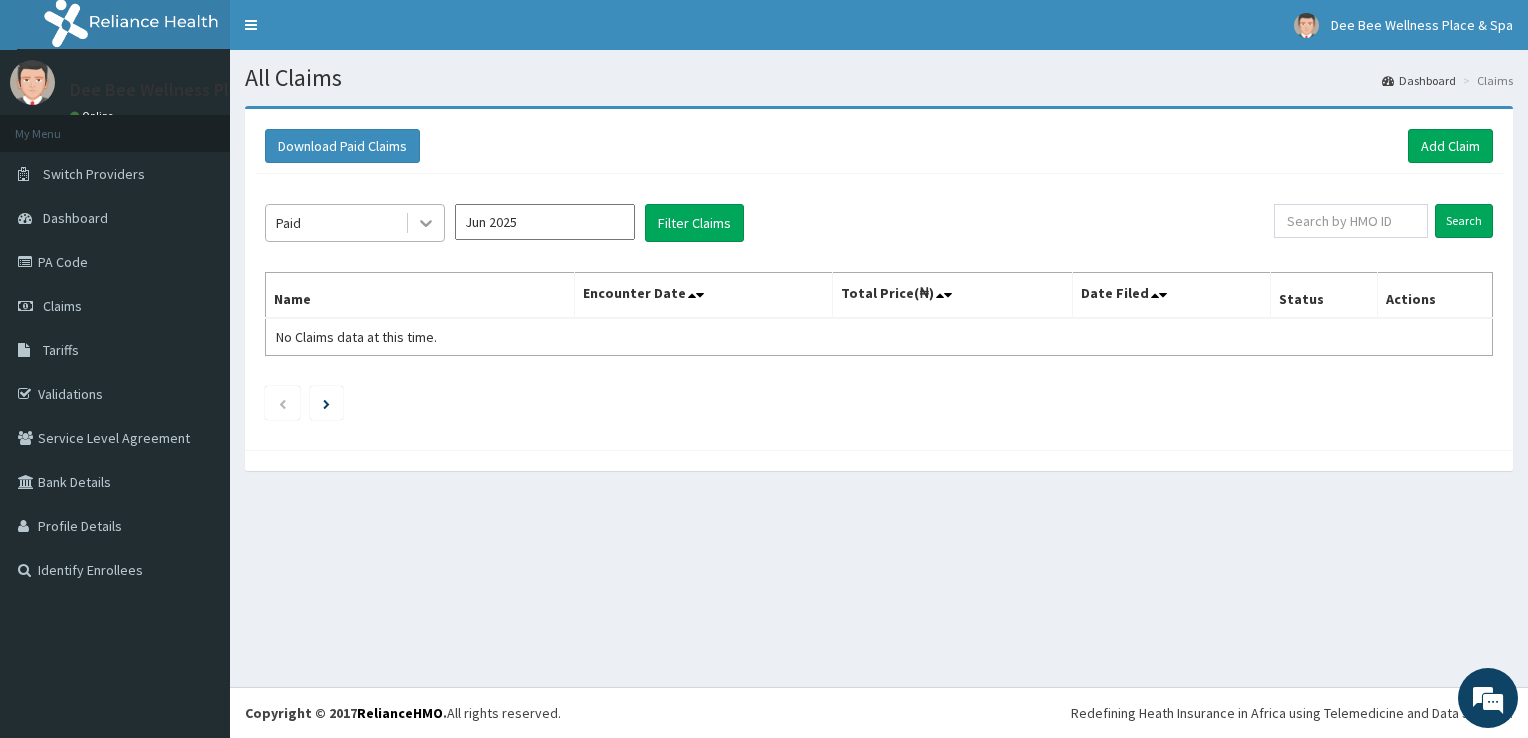 click 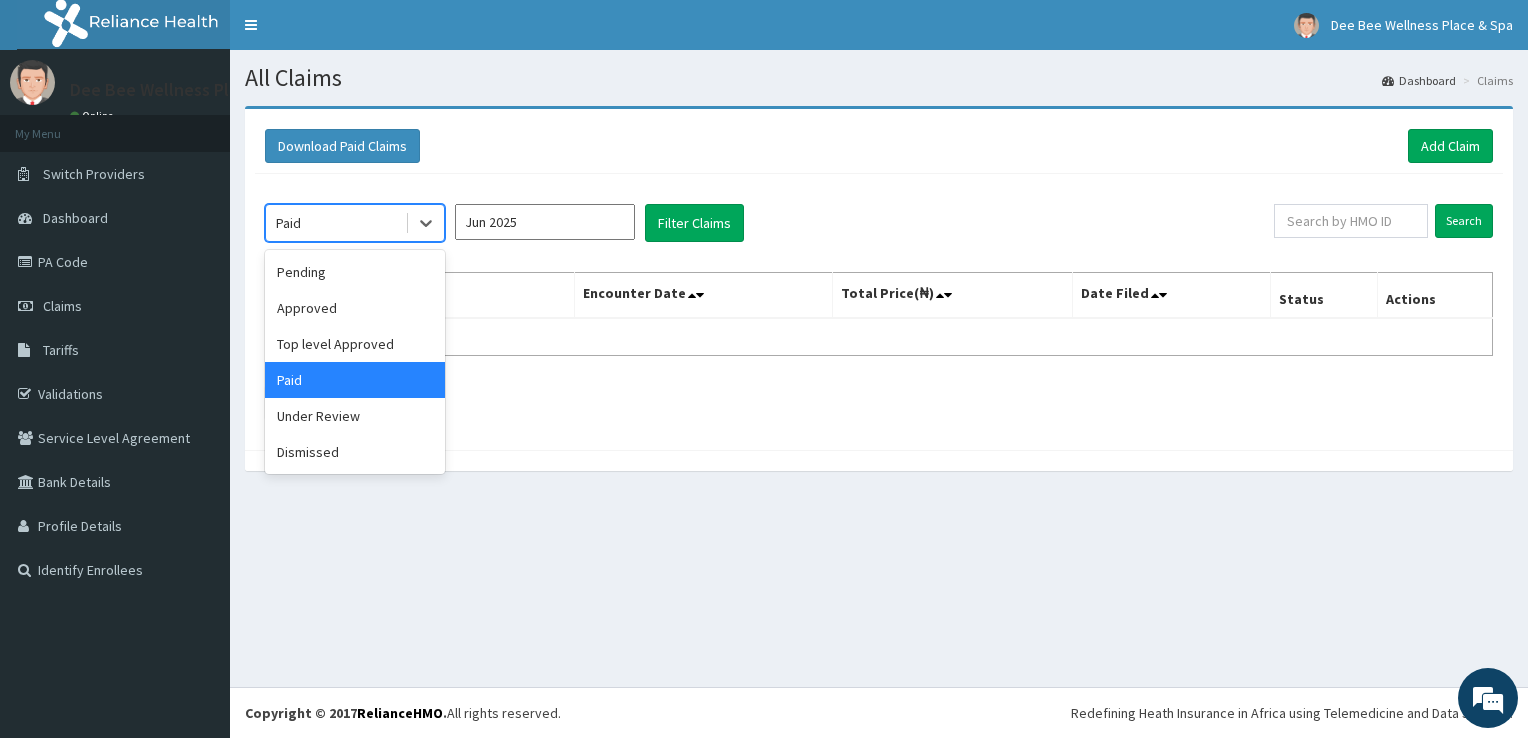 click on "Paid" at bounding box center [355, 380] 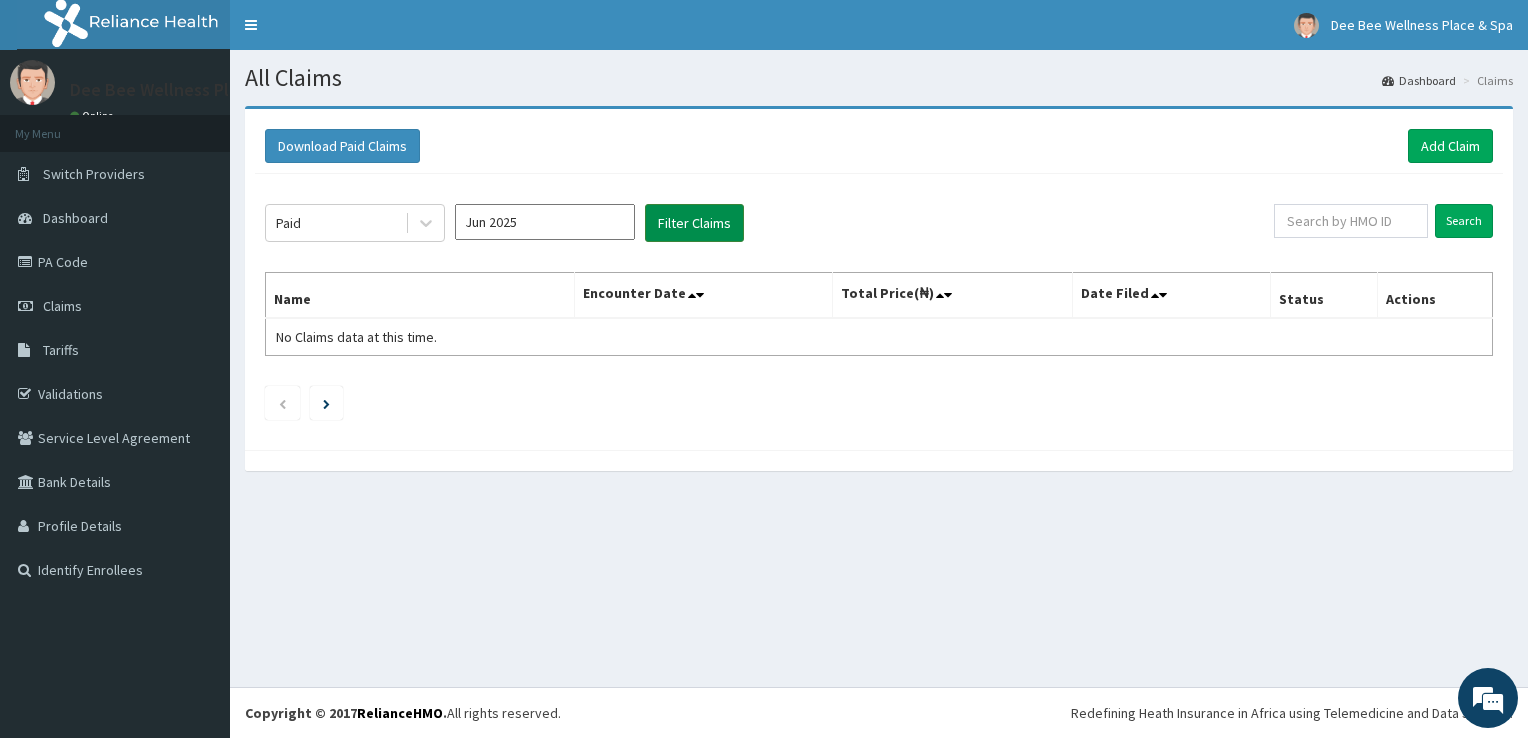 click on "Filter Claims" at bounding box center [694, 223] 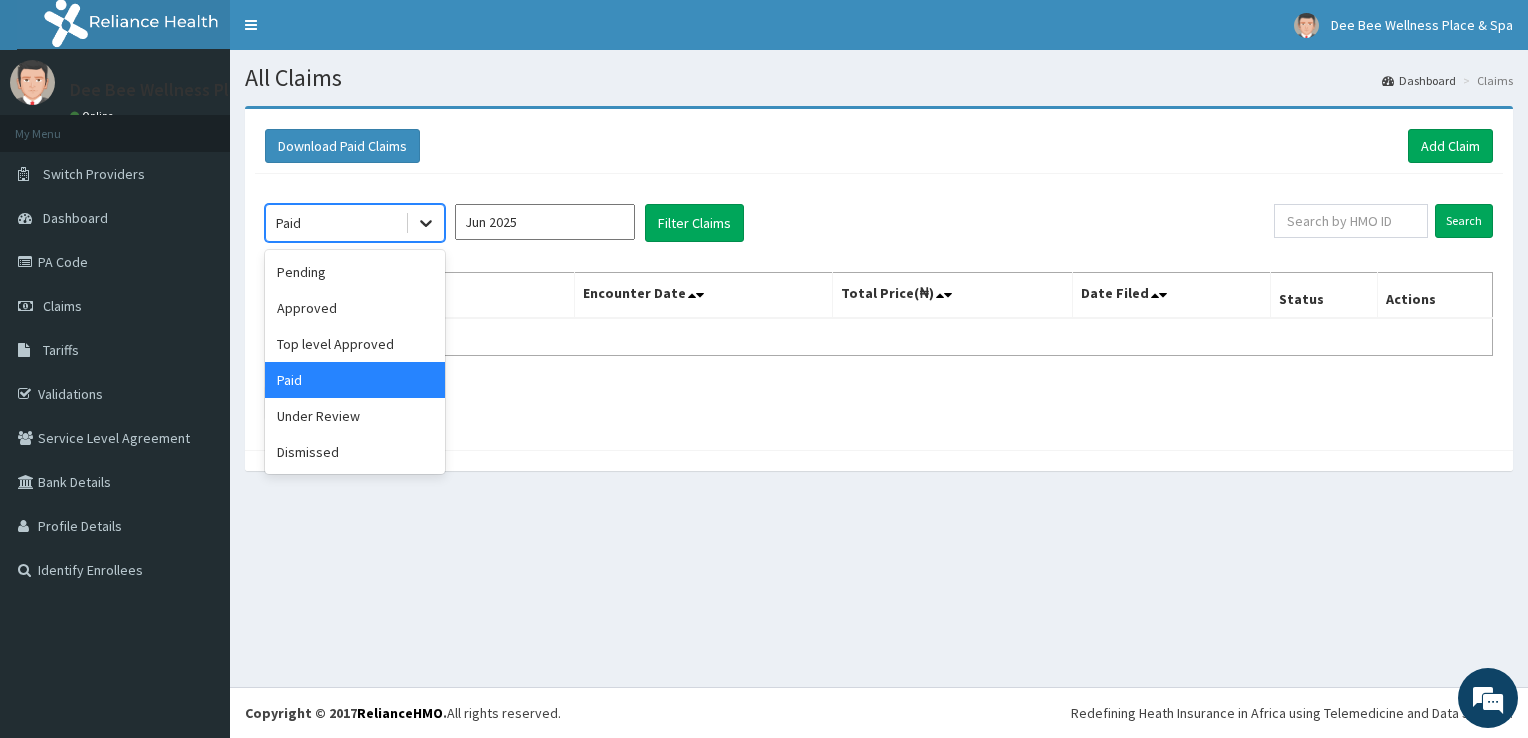 click 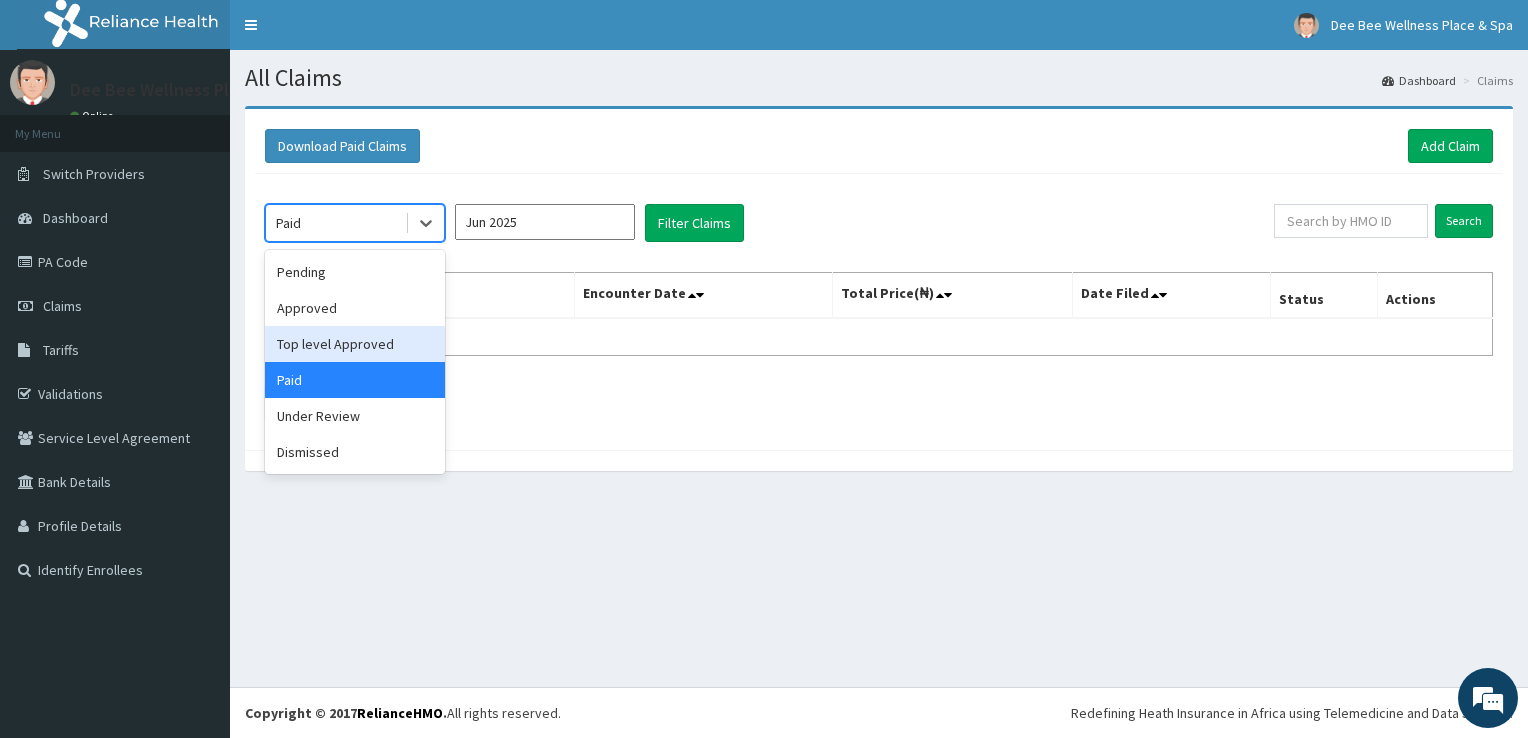 click on "Top level Approved" at bounding box center (355, 344) 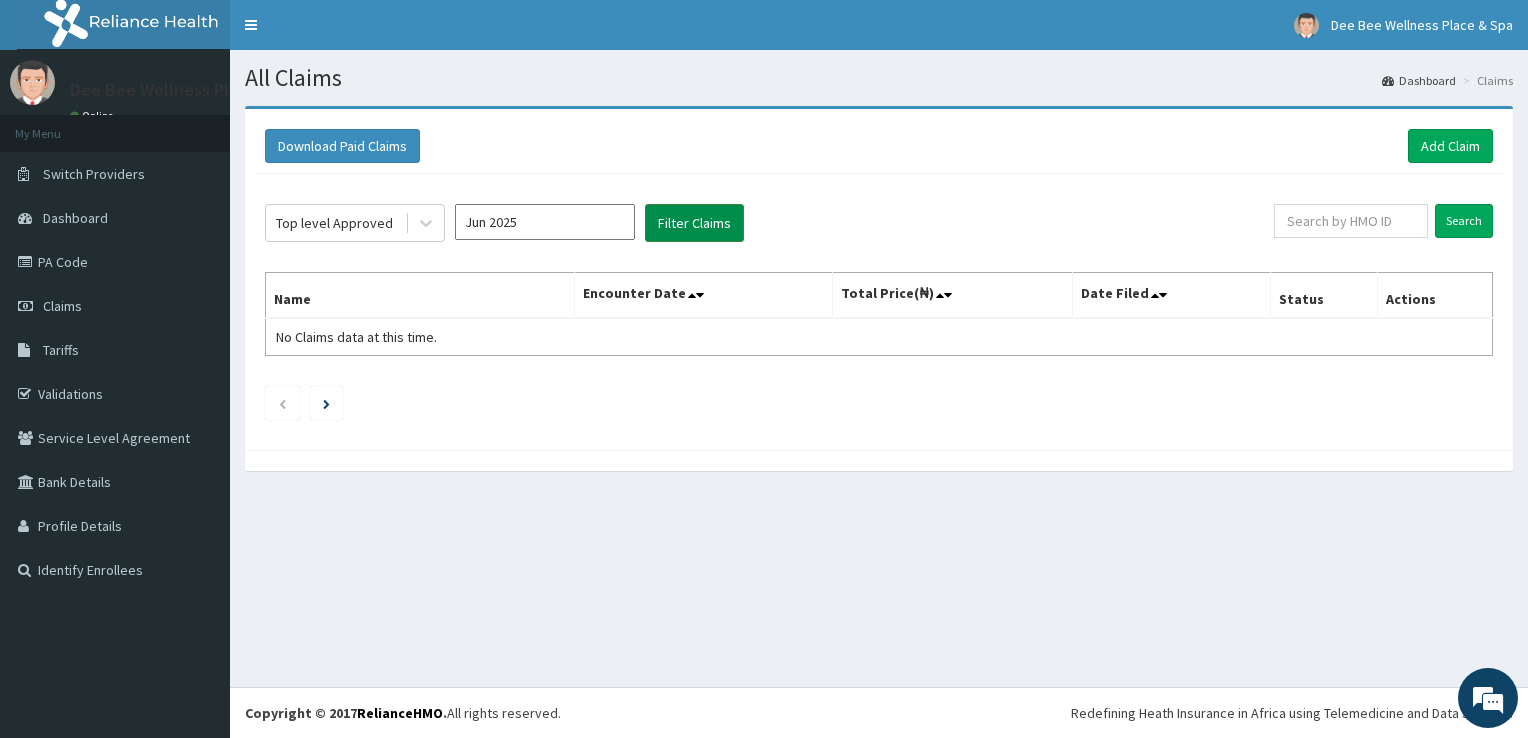 click on "Filter Claims" at bounding box center (694, 223) 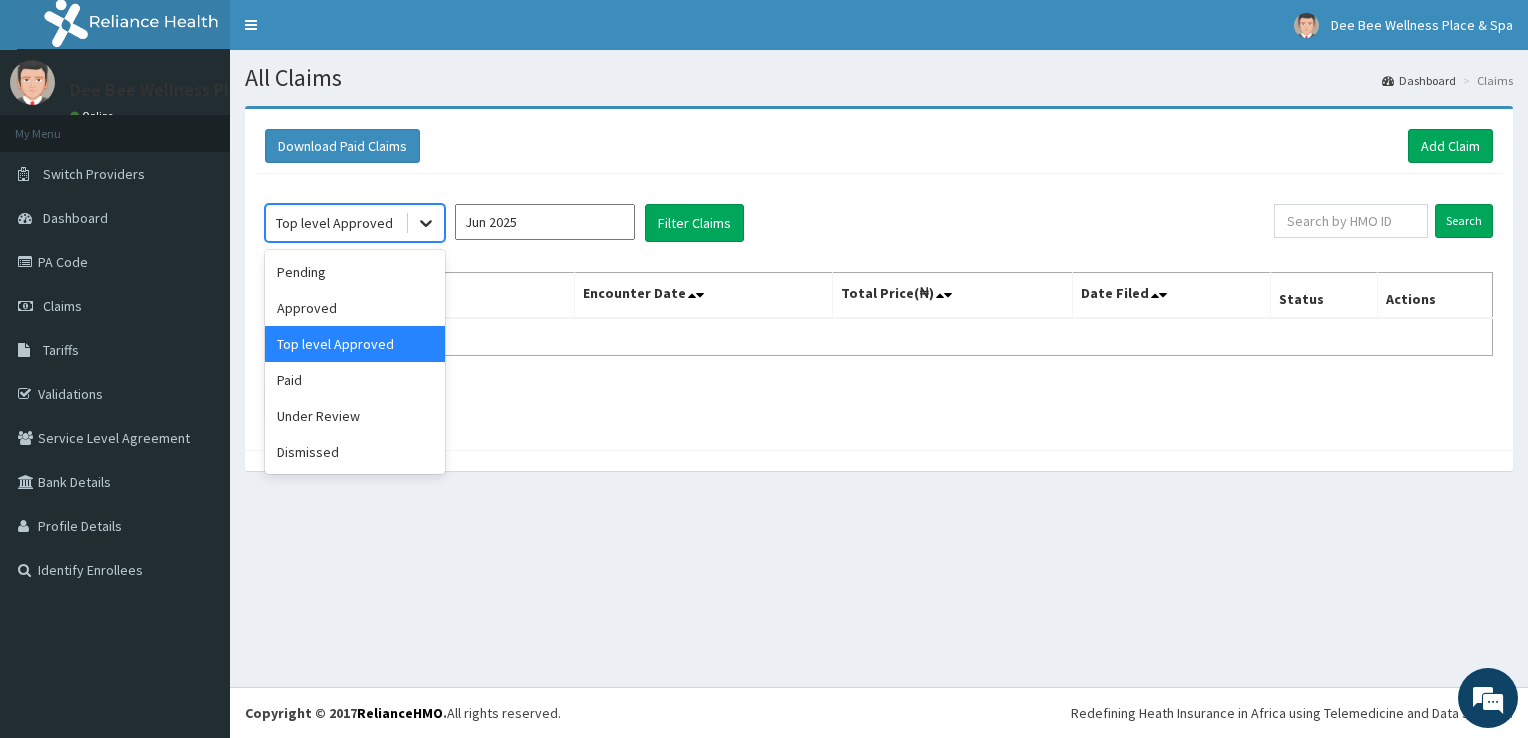 click 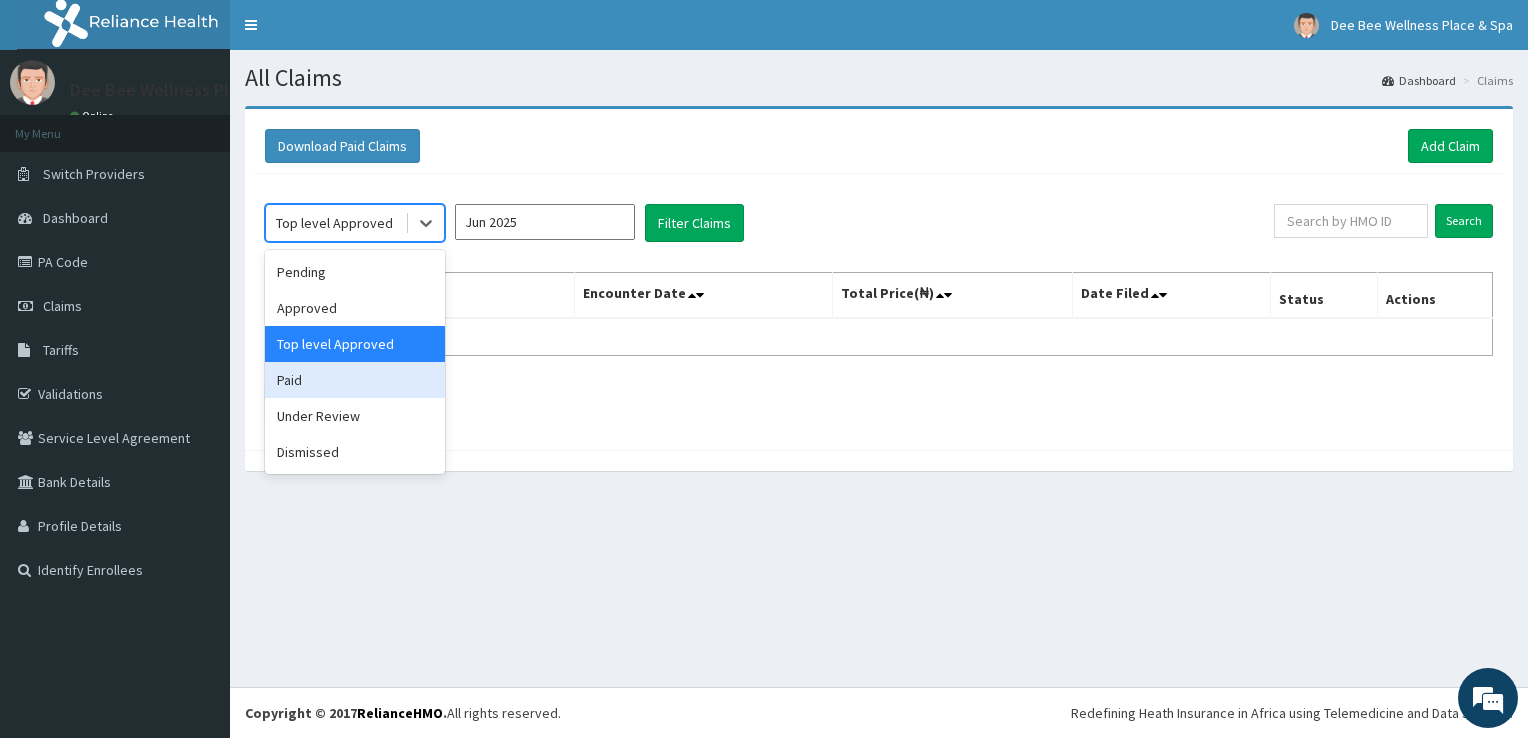 click on "Paid" at bounding box center (355, 380) 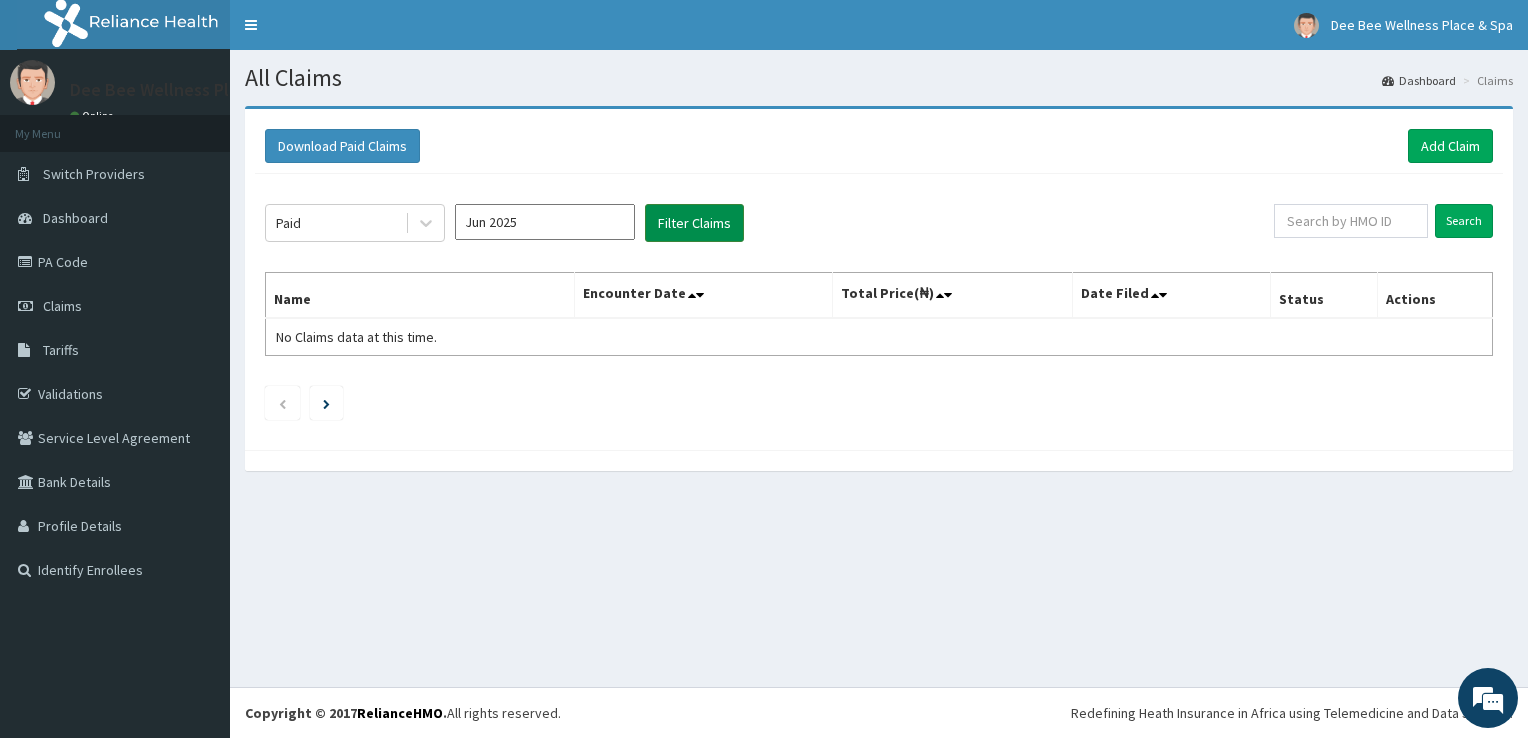 click on "Filter Claims" at bounding box center [694, 223] 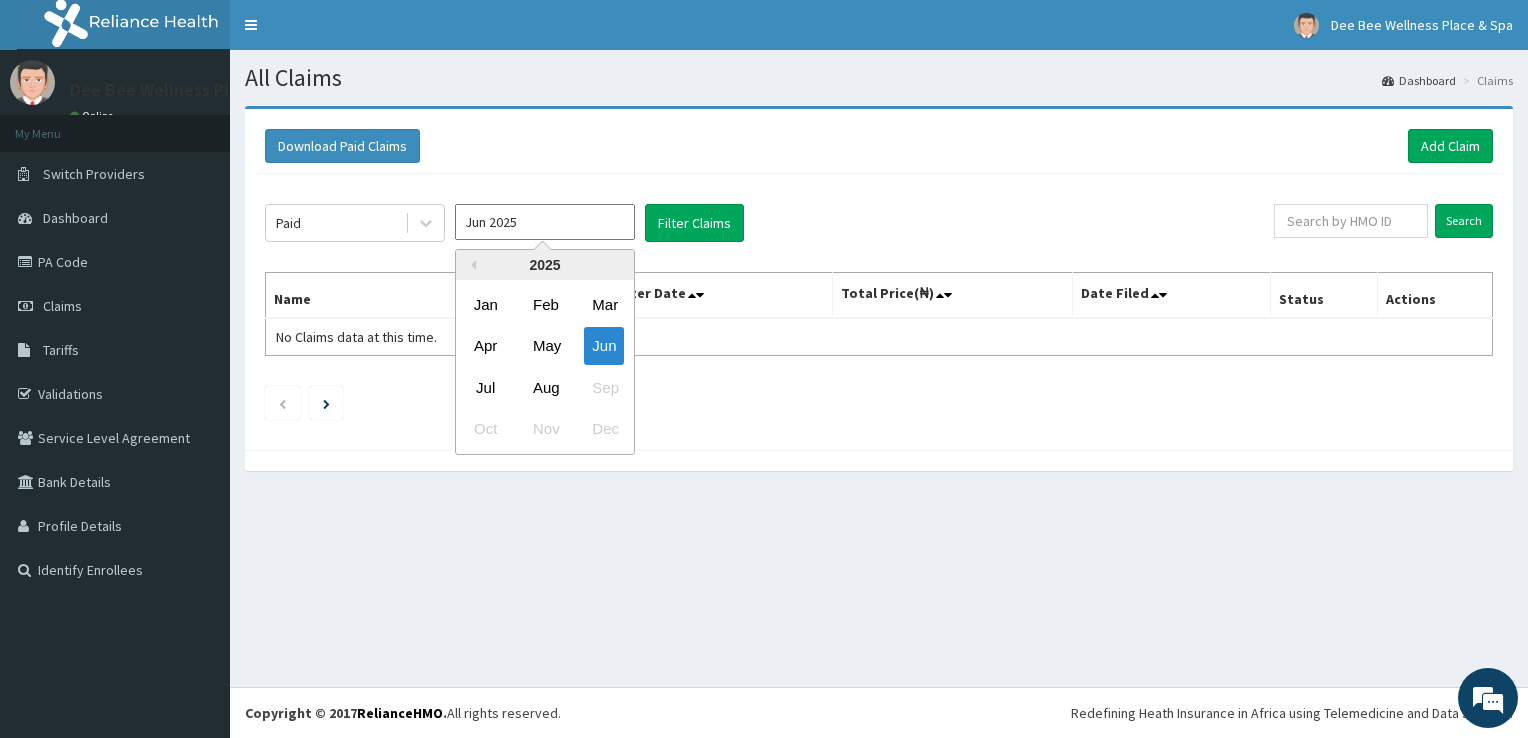 click on "Jun 2025" at bounding box center [545, 222] 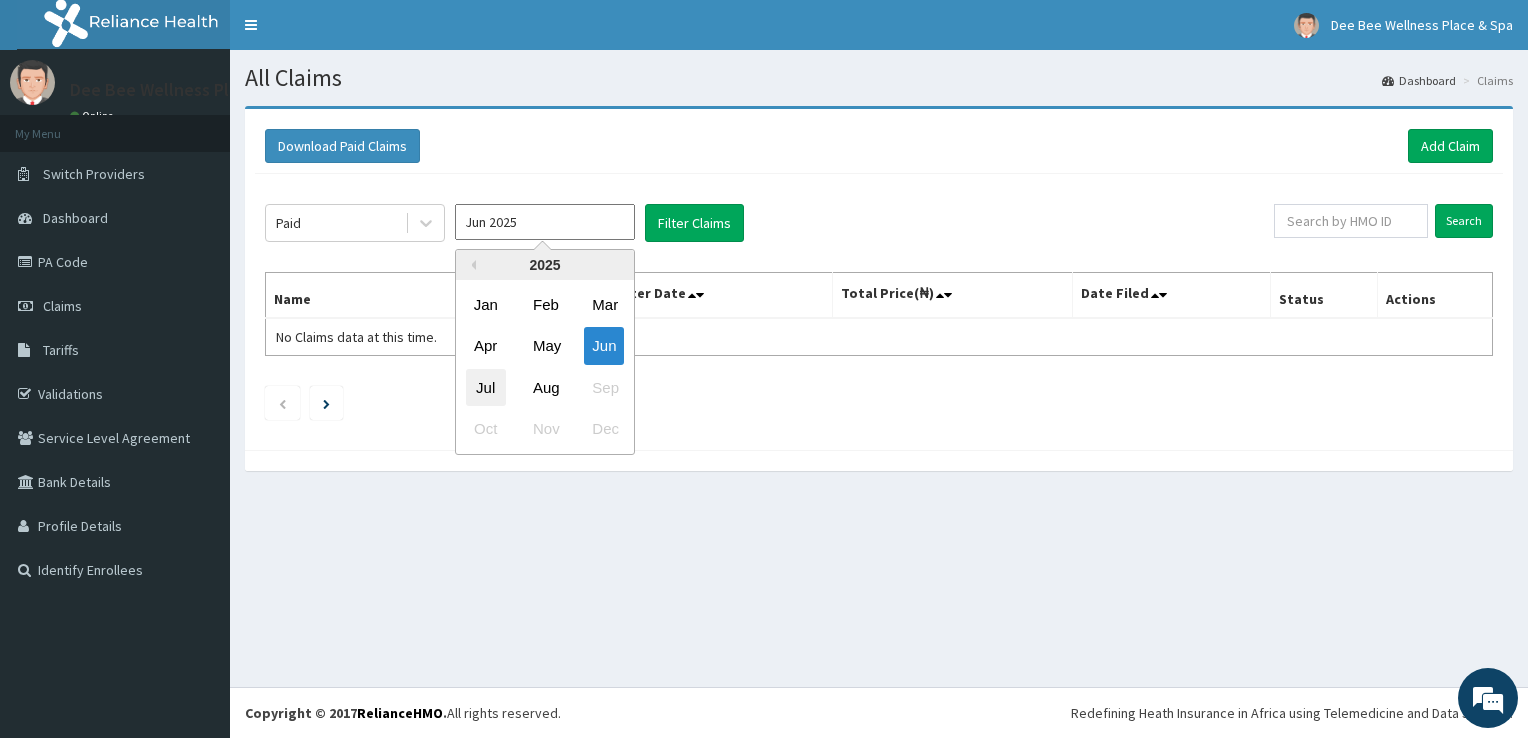 click on "Jul" at bounding box center [486, 387] 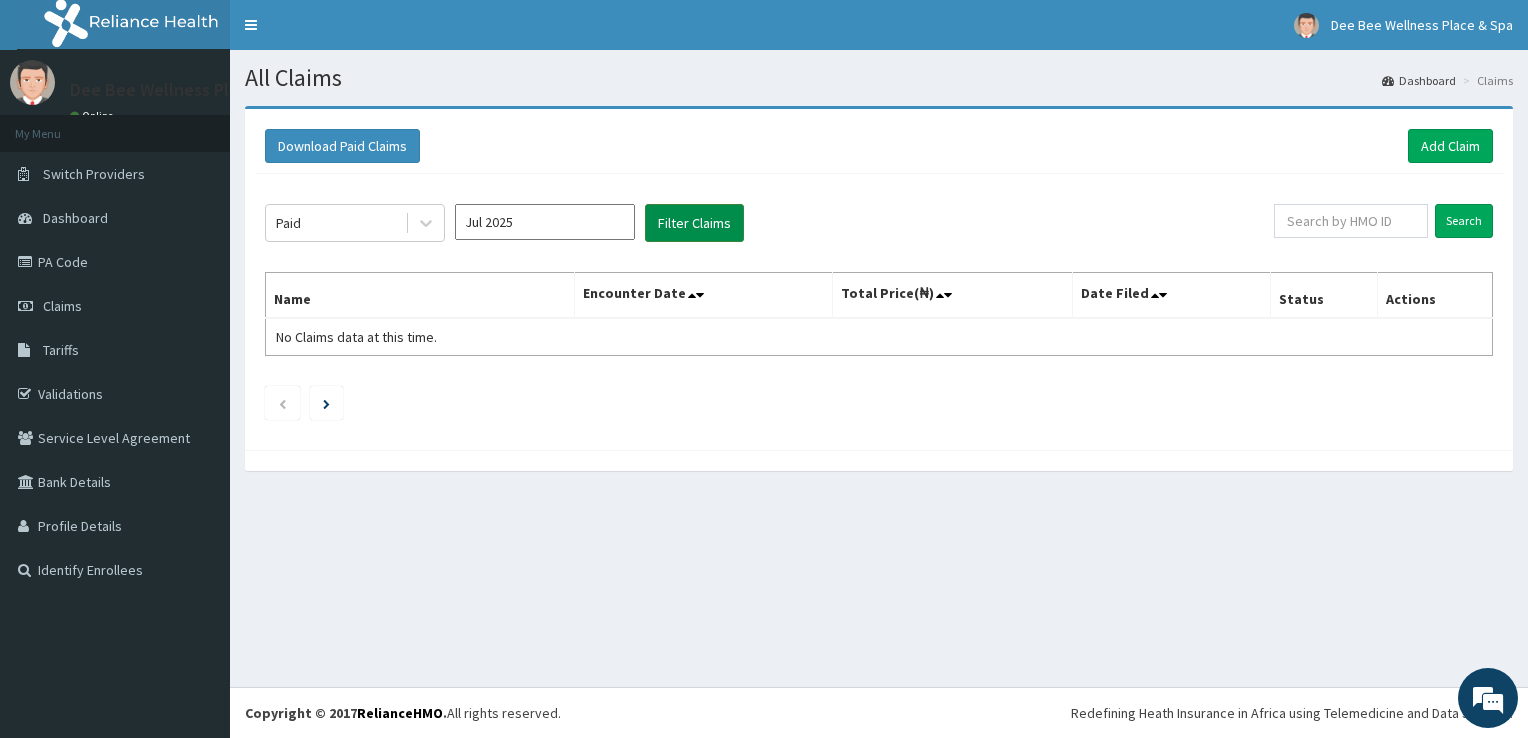 click on "Filter Claims" at bounding box center [694, 223] 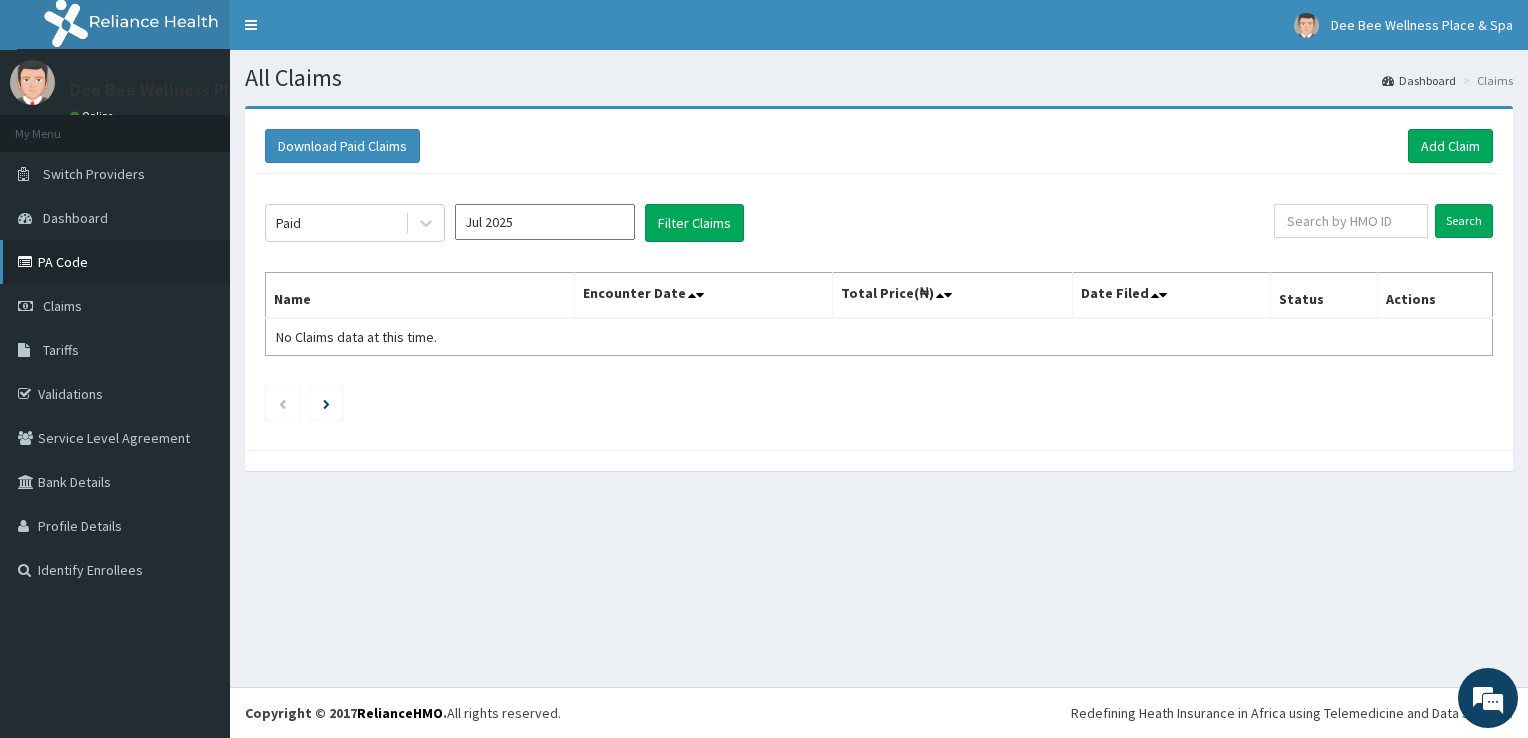 click on "PA Code" at bounding box center (115, 262) 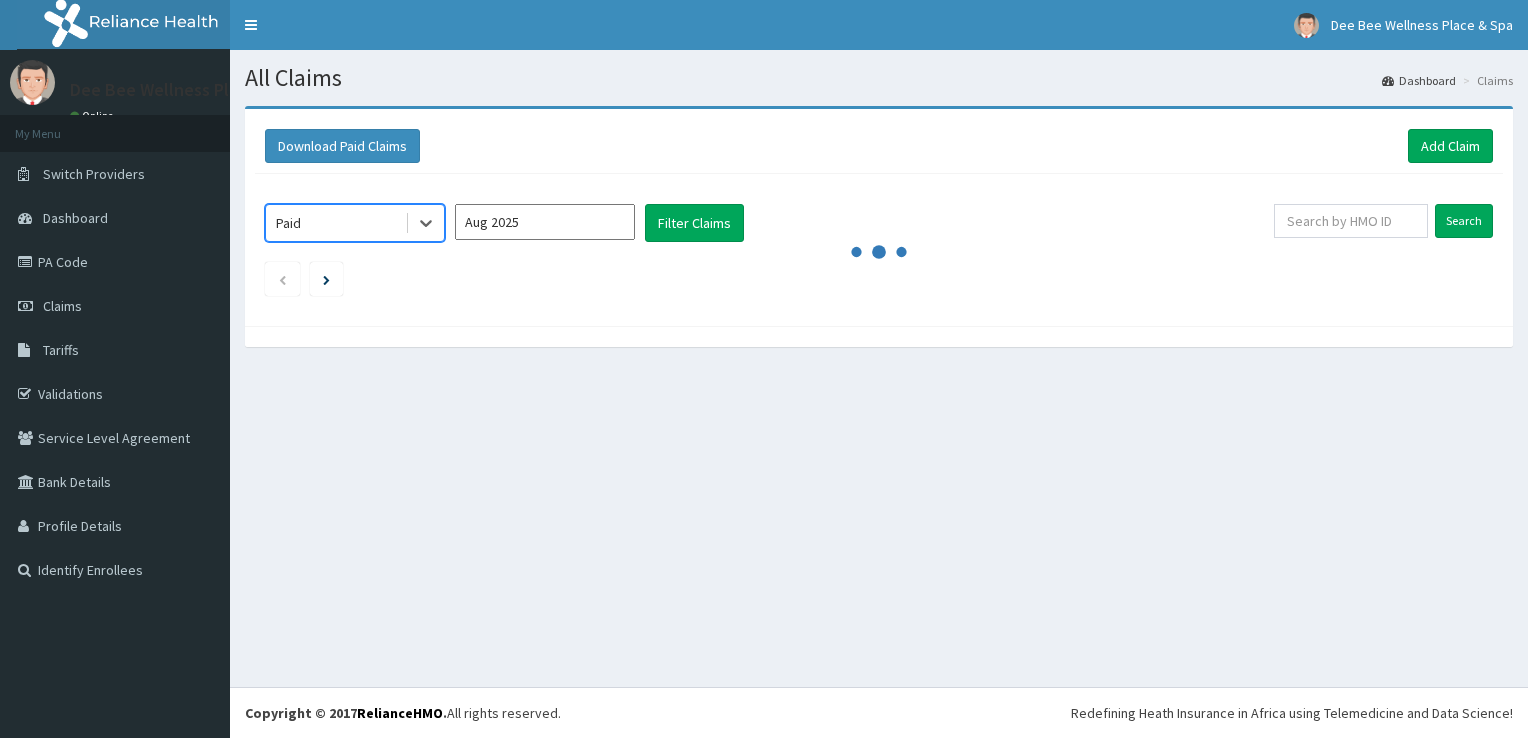 scroll, scrollTop: 0, scrollLeft: 0, axis: both 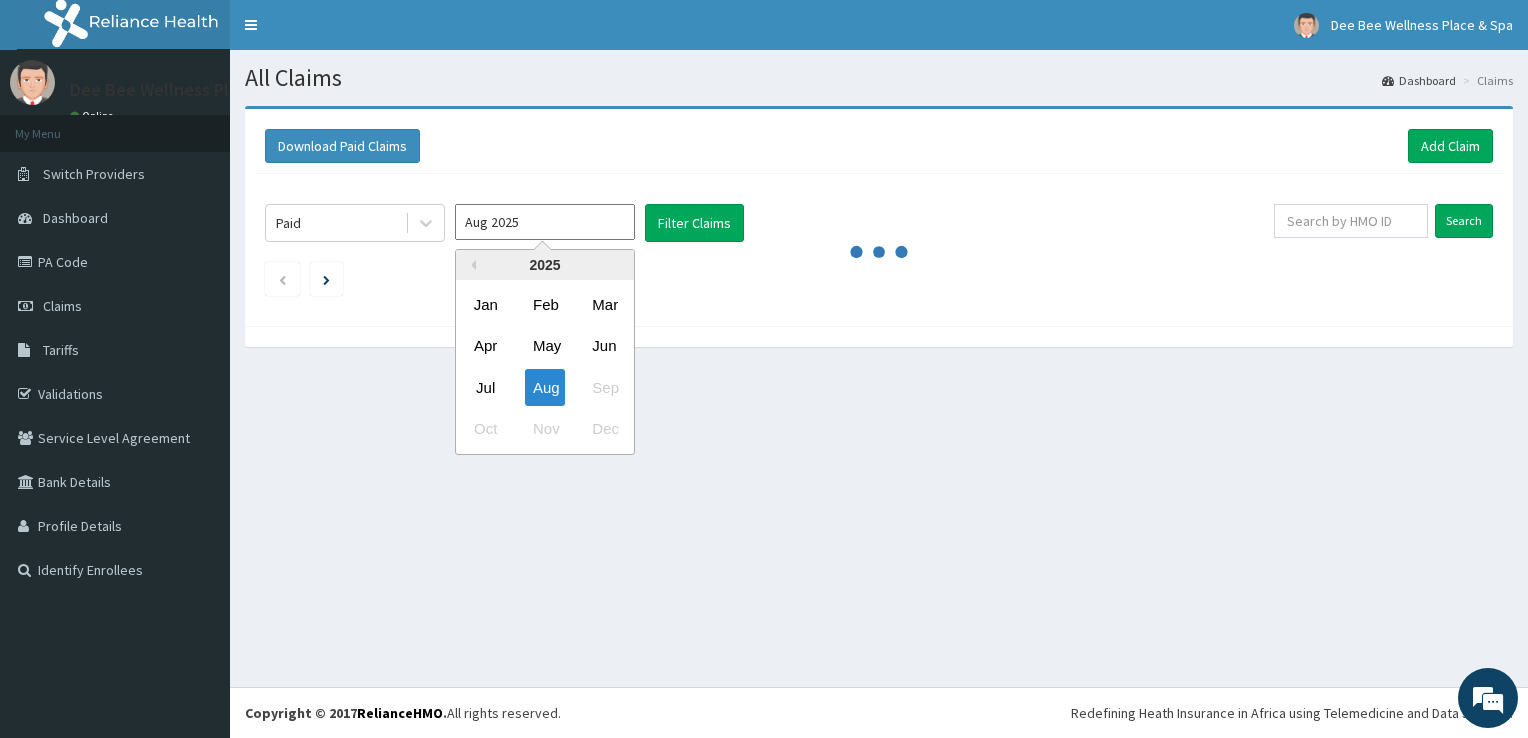 click on "Aug 2025" at bounding box center [545, 222] 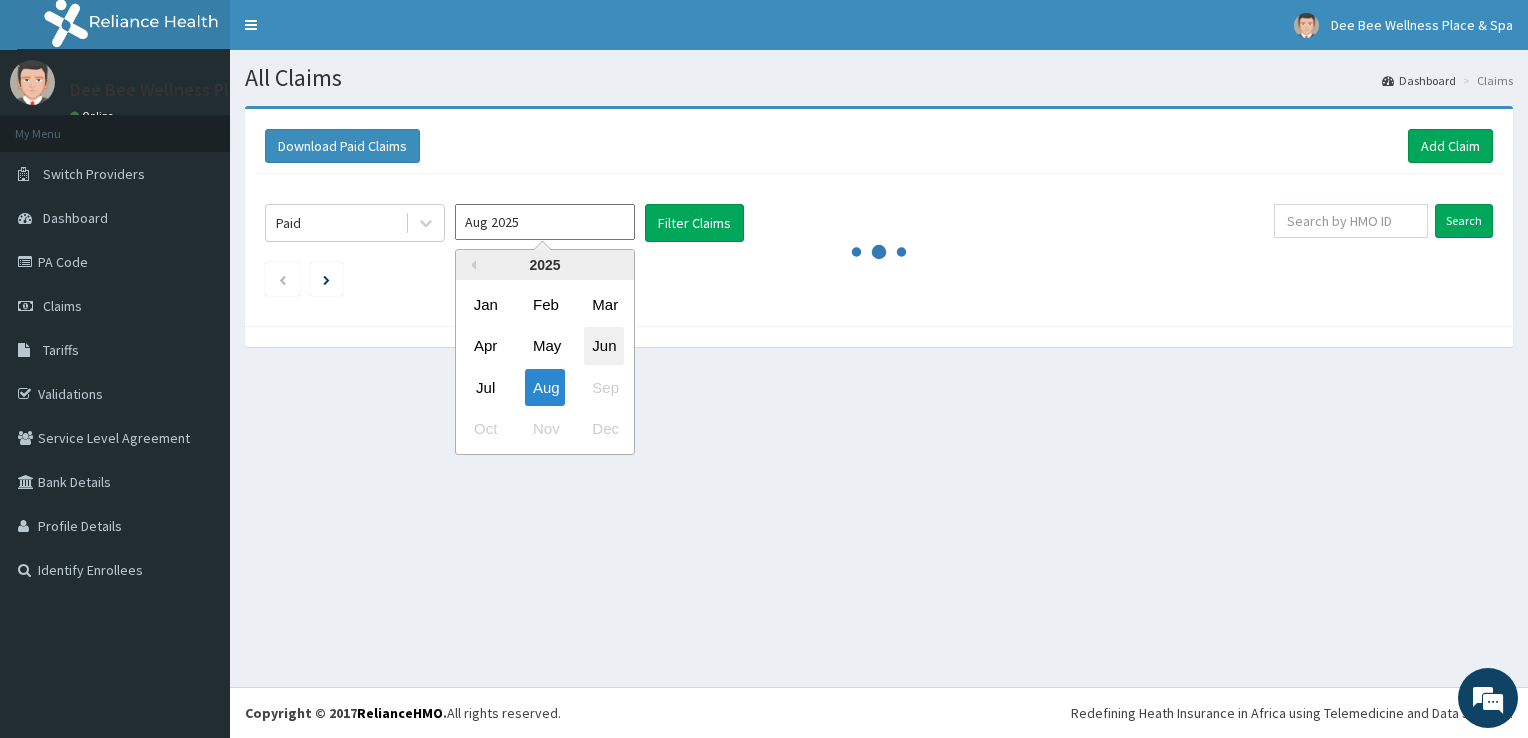 click on "Jun" at bounding box center [604, 346] 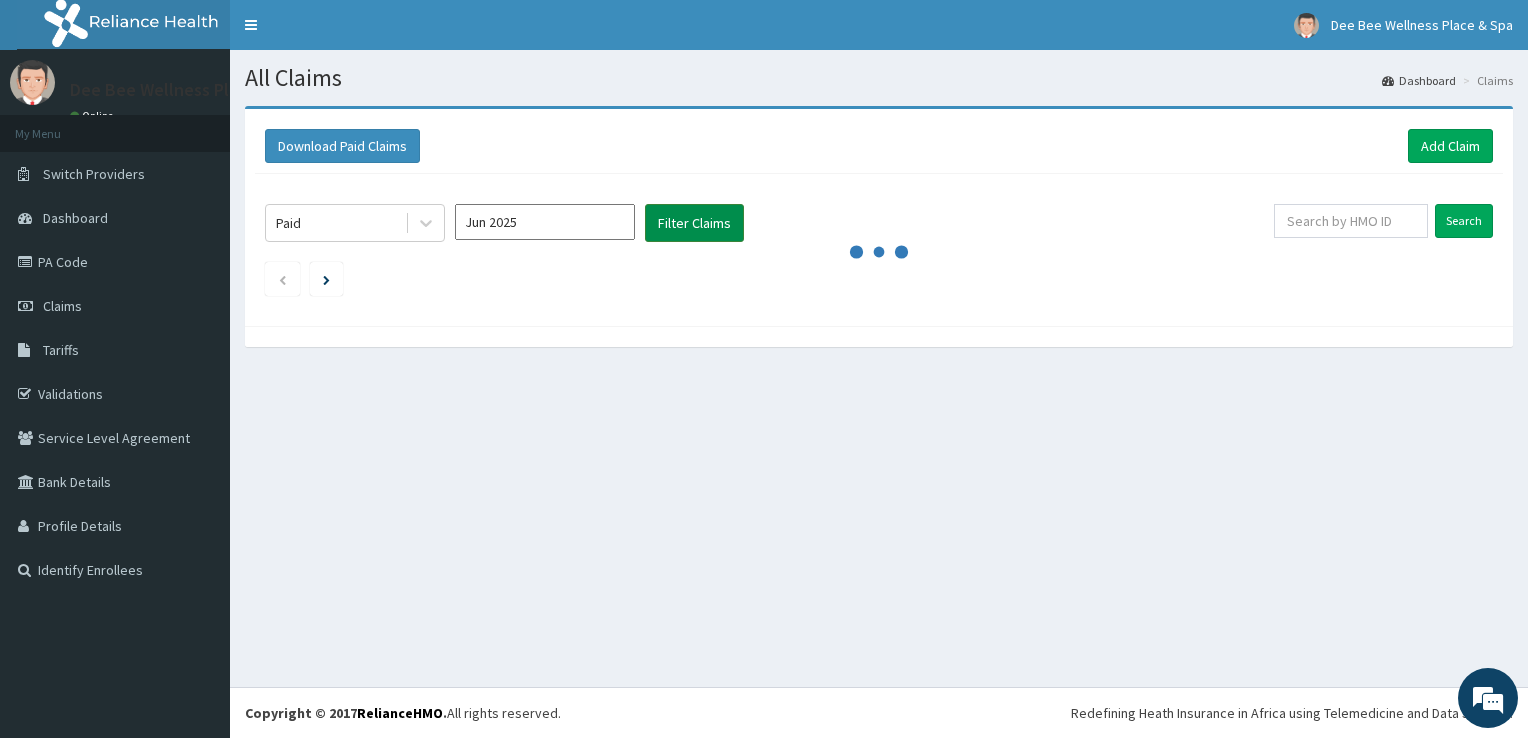 click on "Filter Claims" at bounding box center [694, 223] 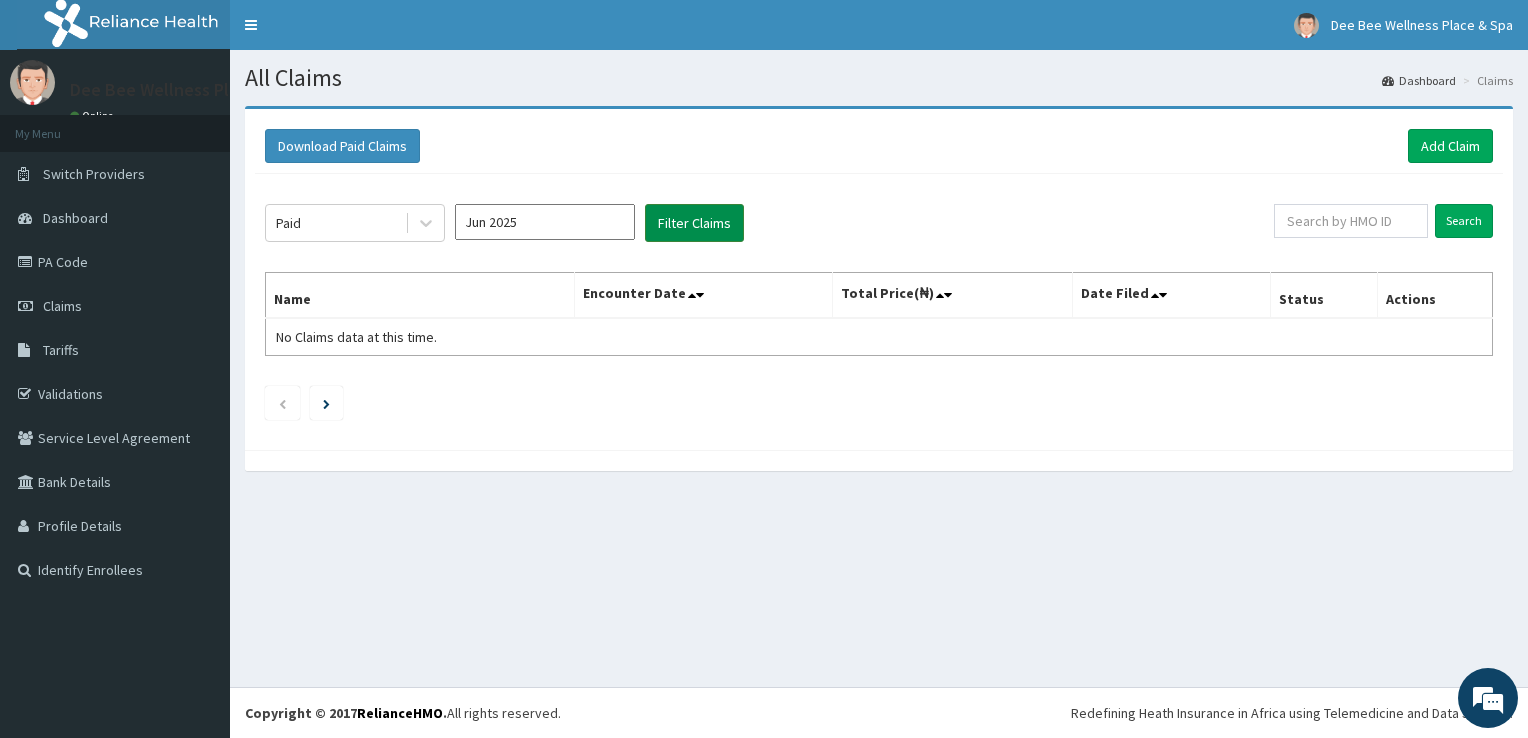 scroll, scrollTop: 0, scrollLeft: 0, axis: both 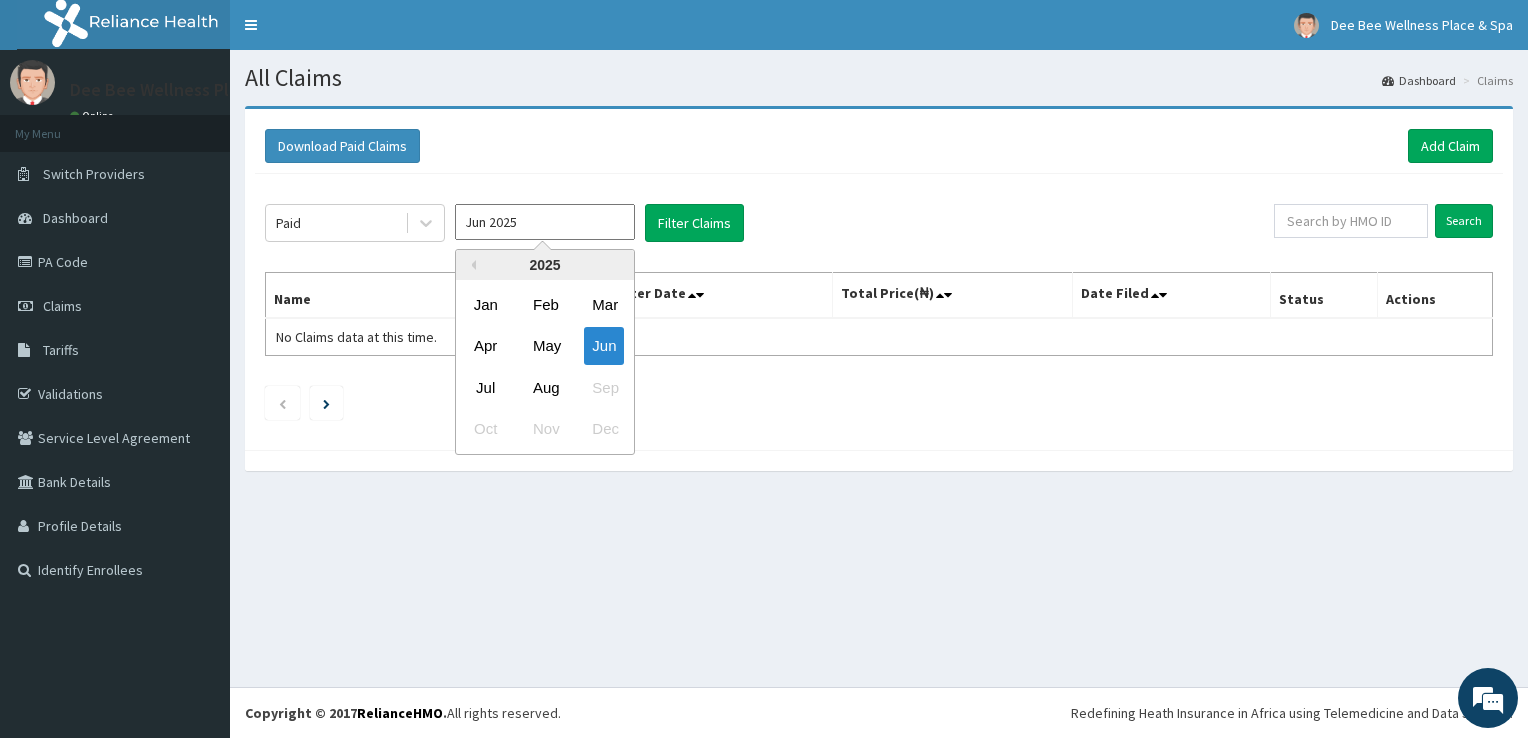 click on "Jun 2025" at bounding box center [545, 222] 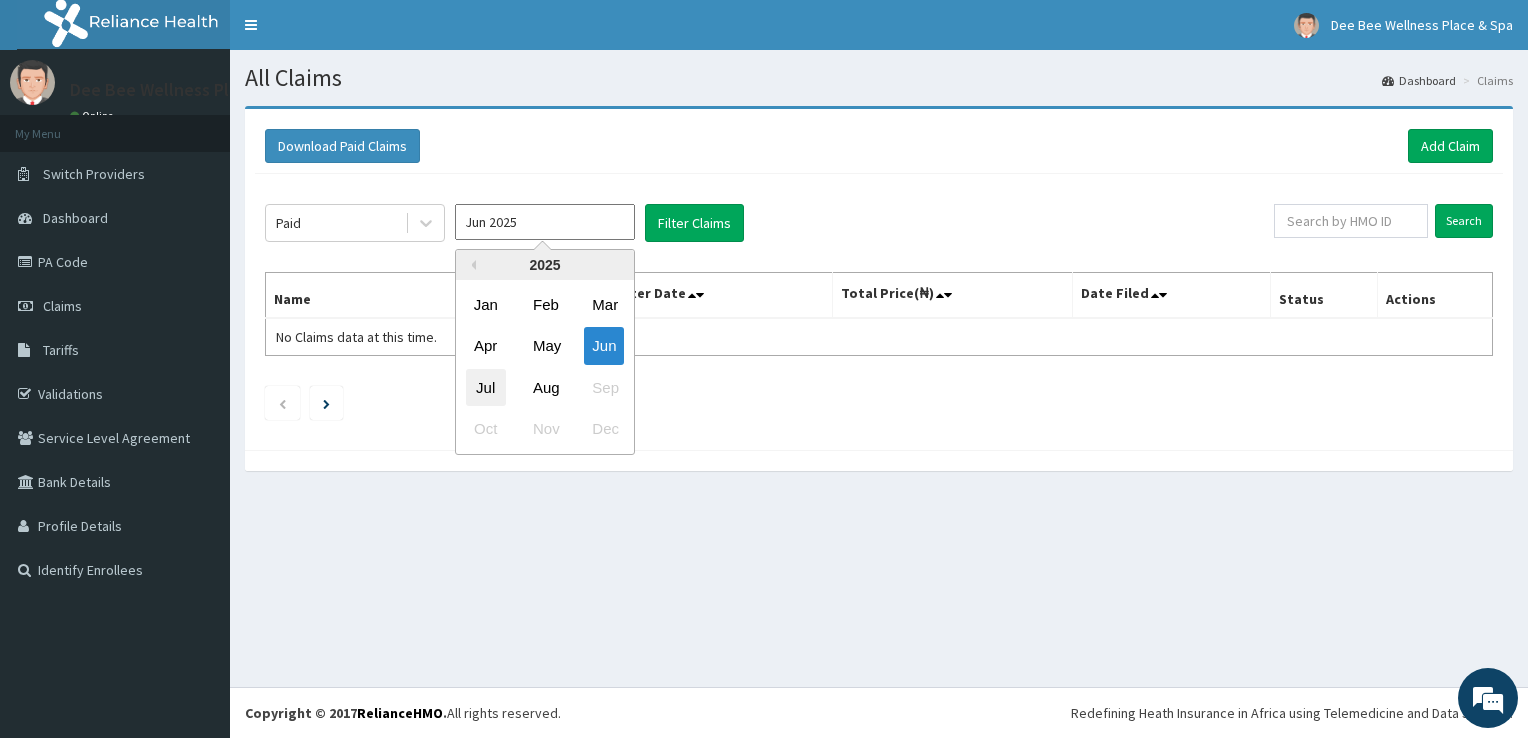 click on "Jul" at bounding box center (486, 387) 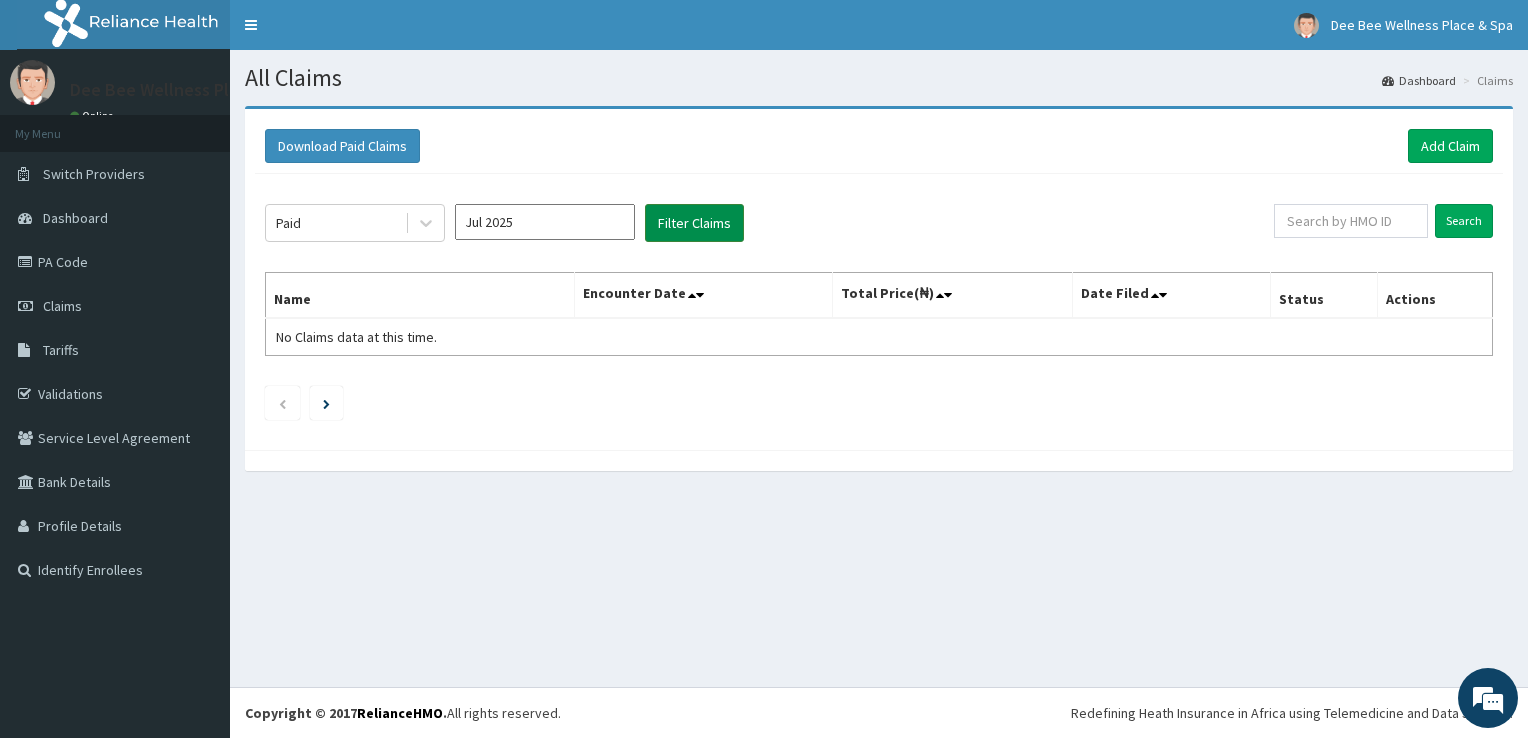 click on "Filter Claims" at bounding box center [694, 223] 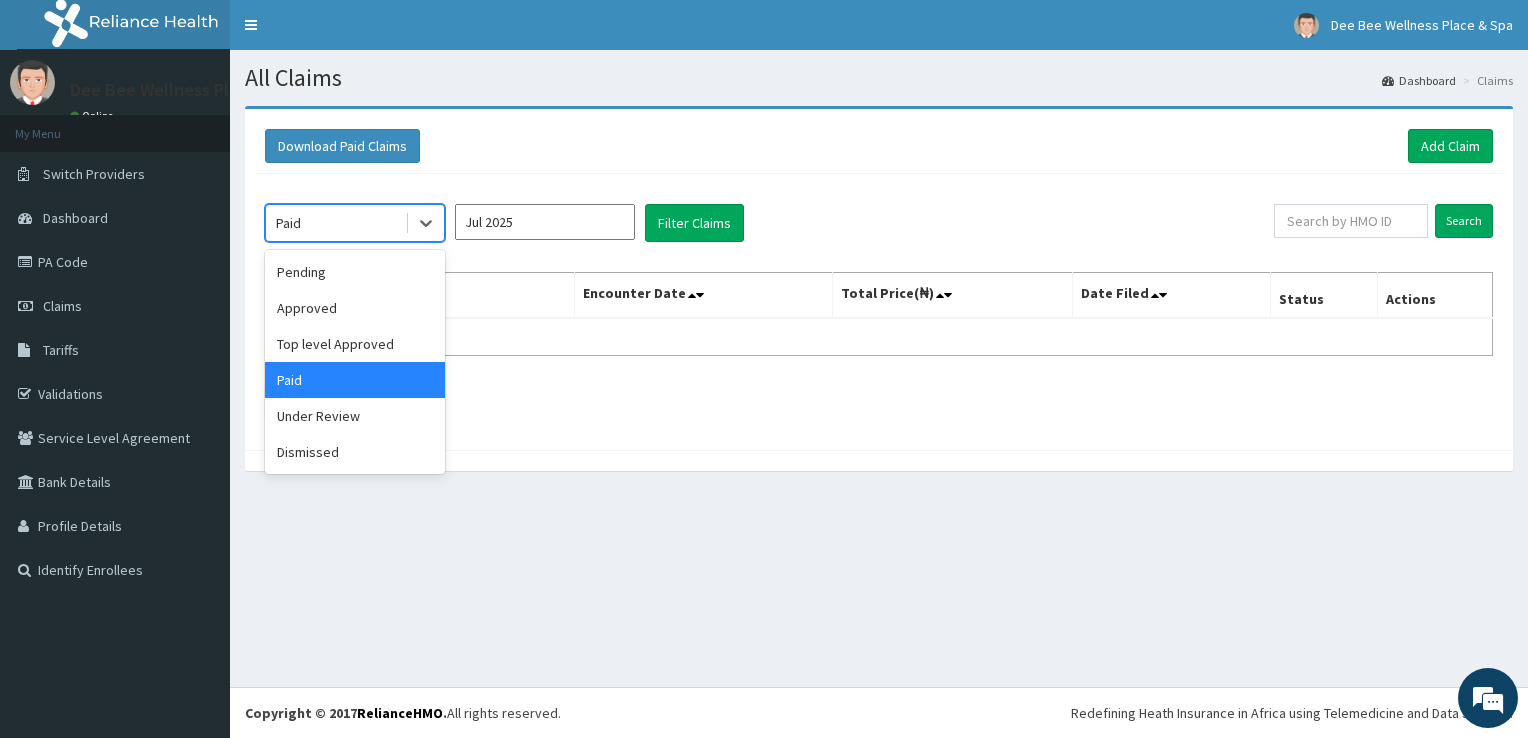 click at bounding box center [407, 223] 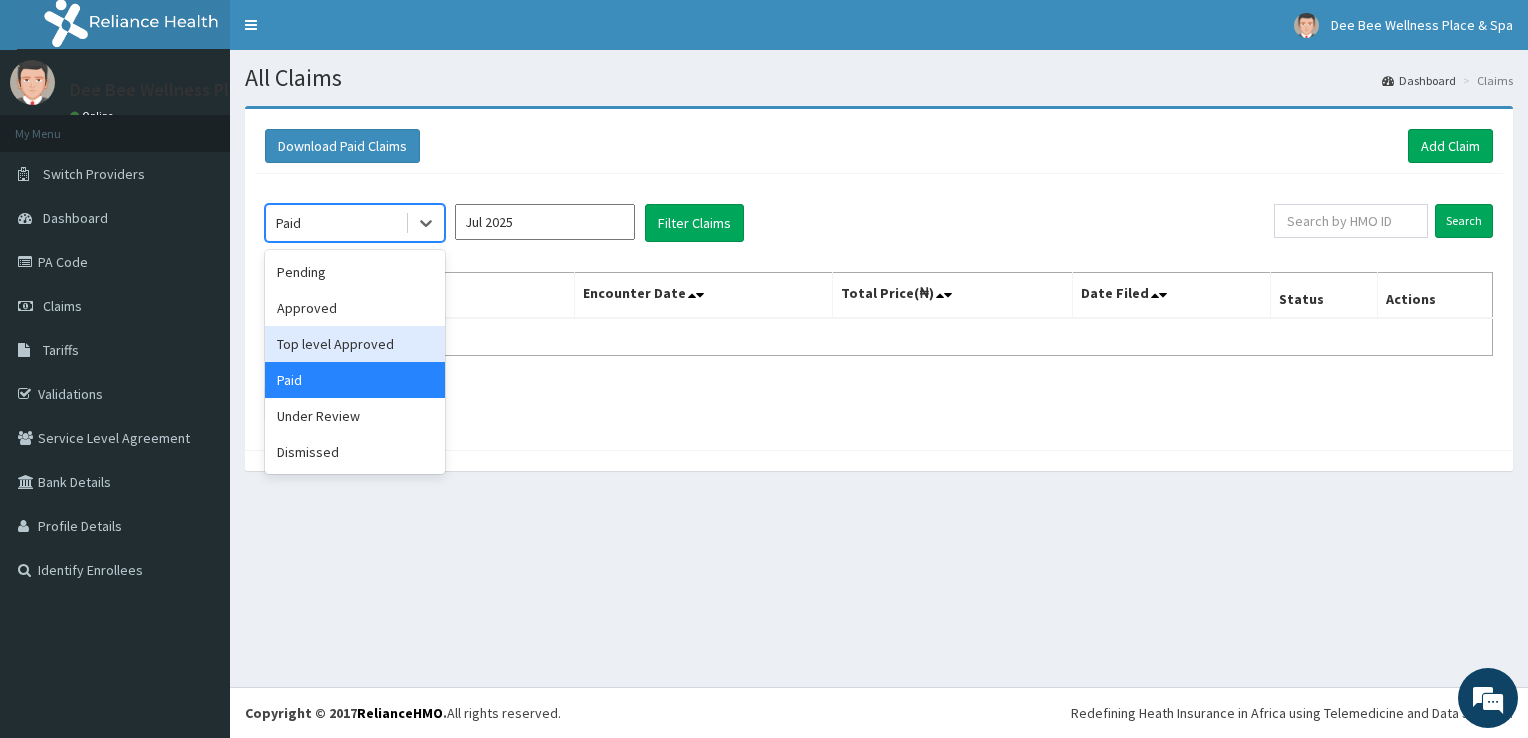 click on "Top level Approved" at bounding box center [355, 344] 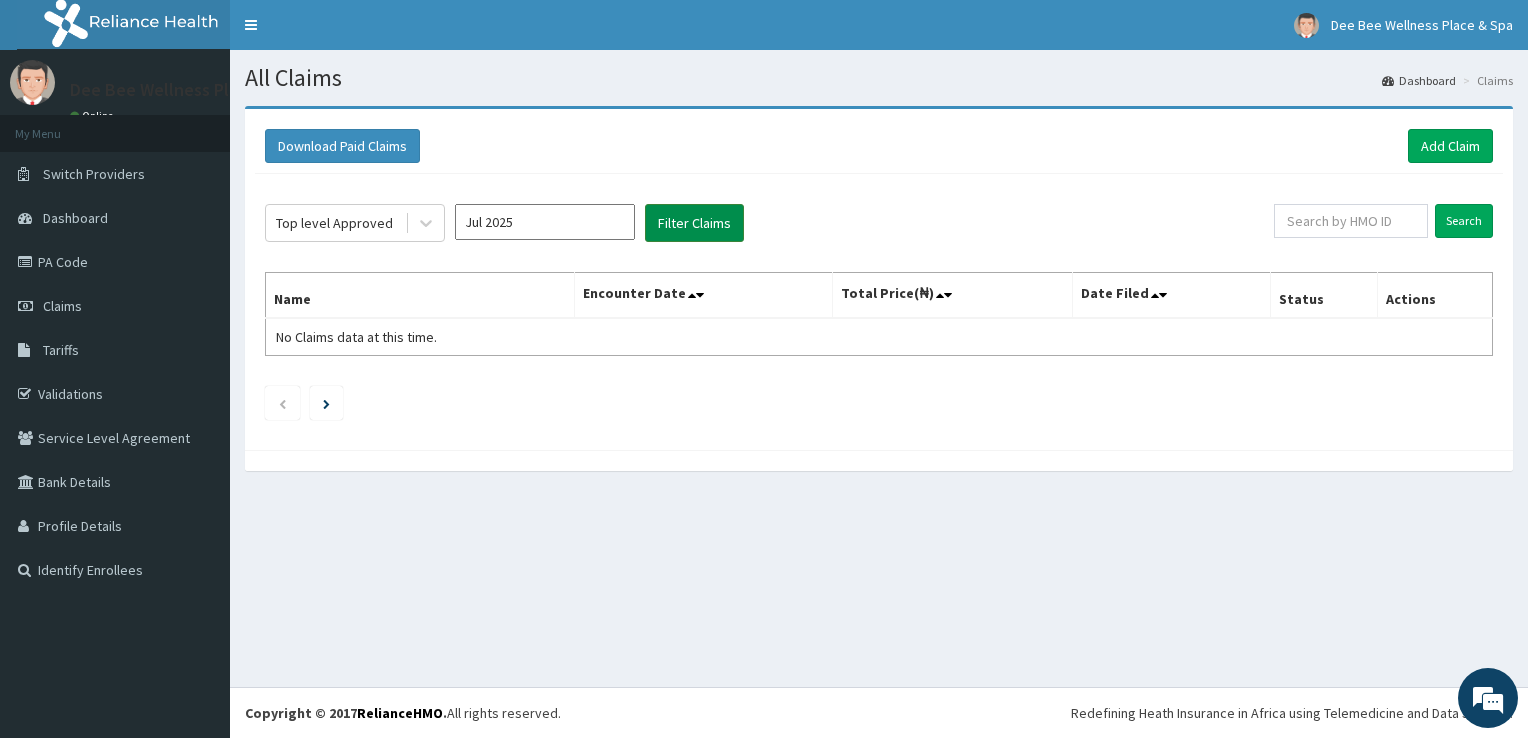 click on "Filter Claims" at bounding box center [694, 223] 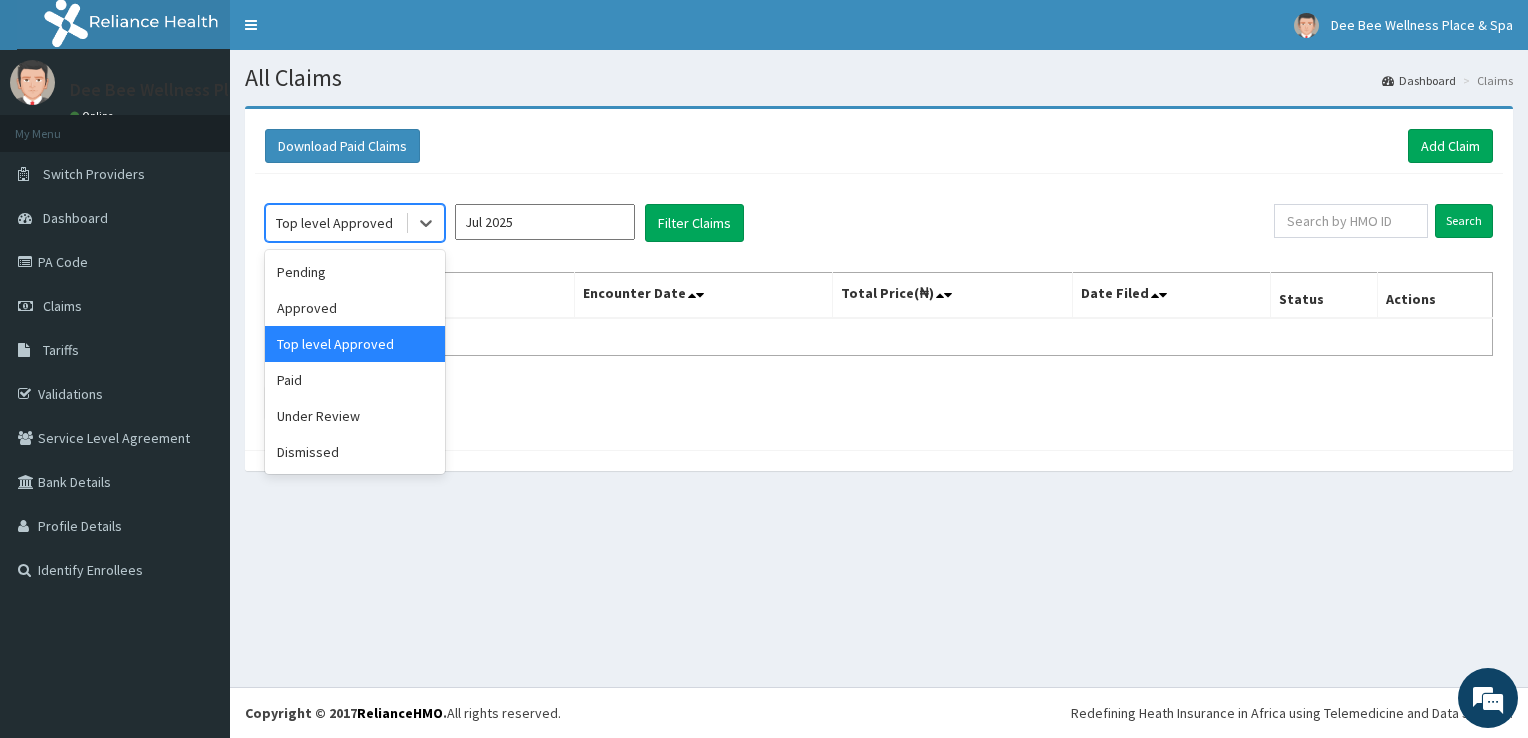 click on "Top level Approved" at bounding box center [334, 223] 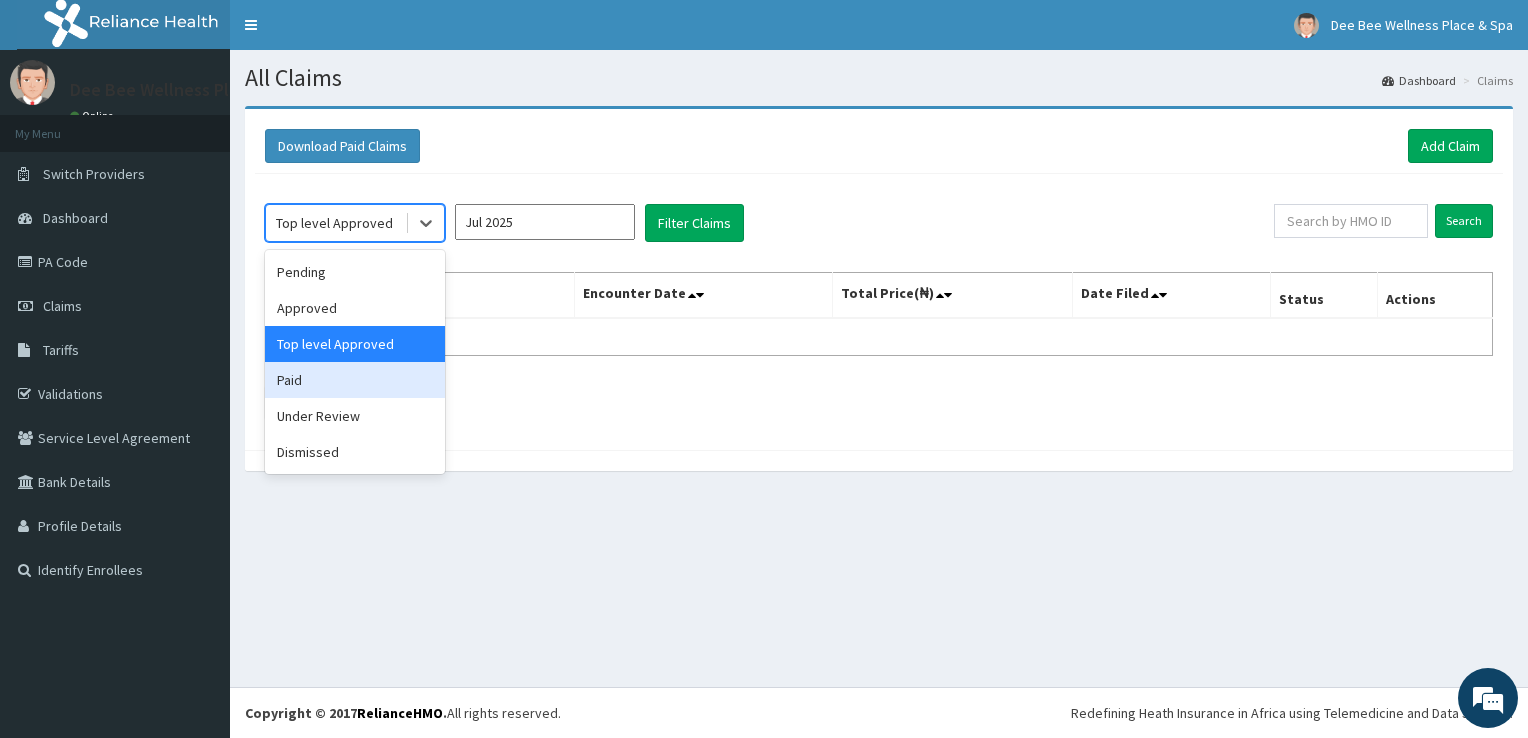 click on "Paid" at bounding box center (355, 380) 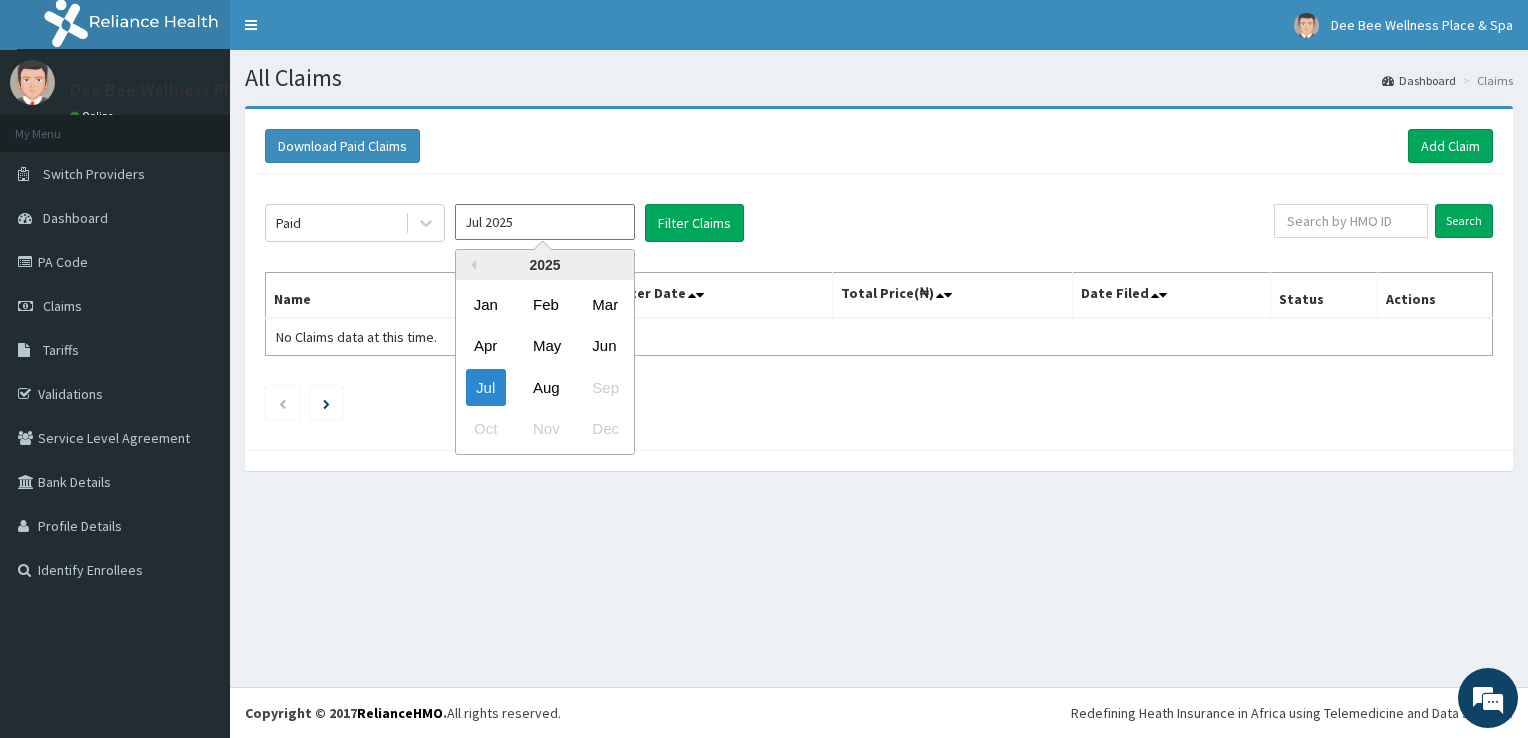 click on "Jul 2025" at bounding box center (545, 222) 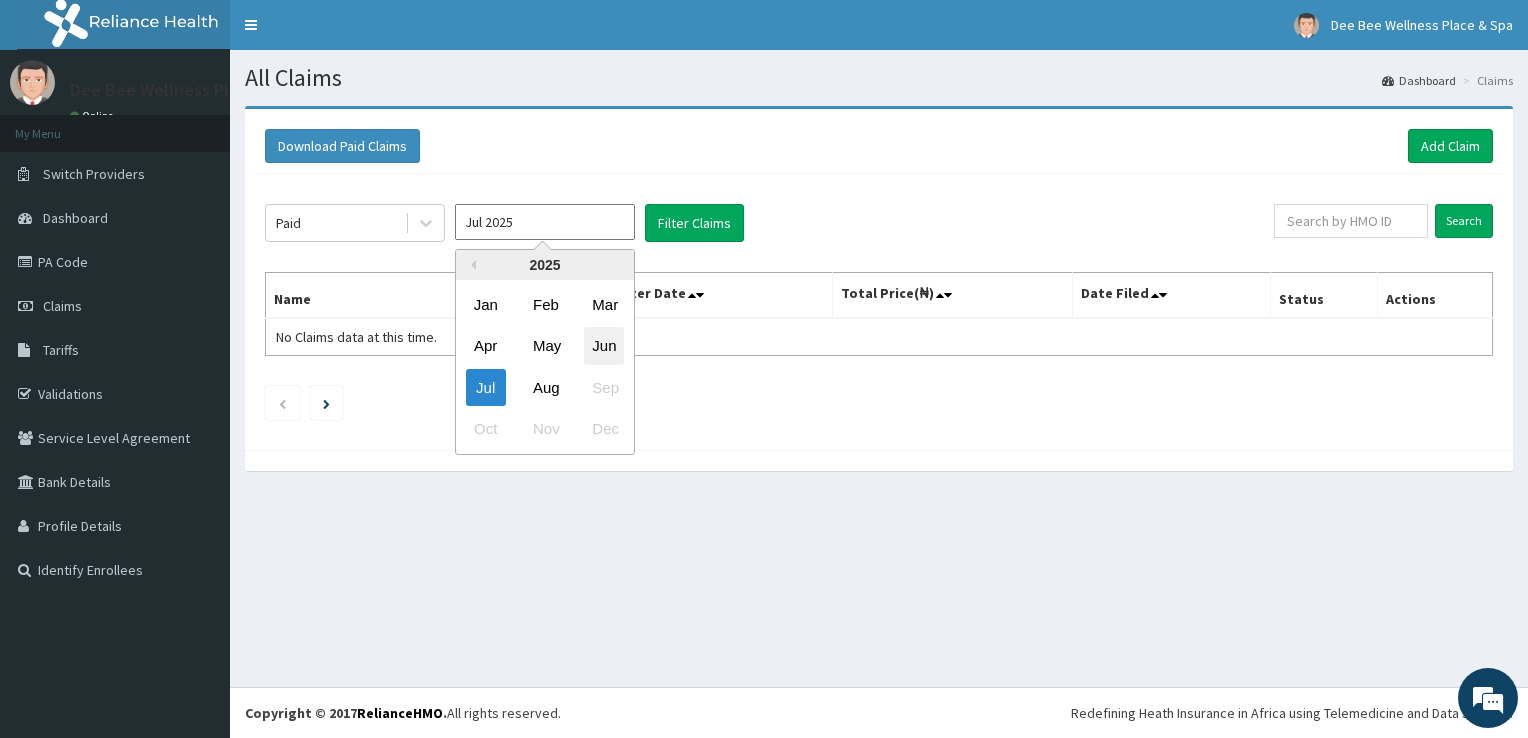 click on "Jun" at bounding box center [604, 346] 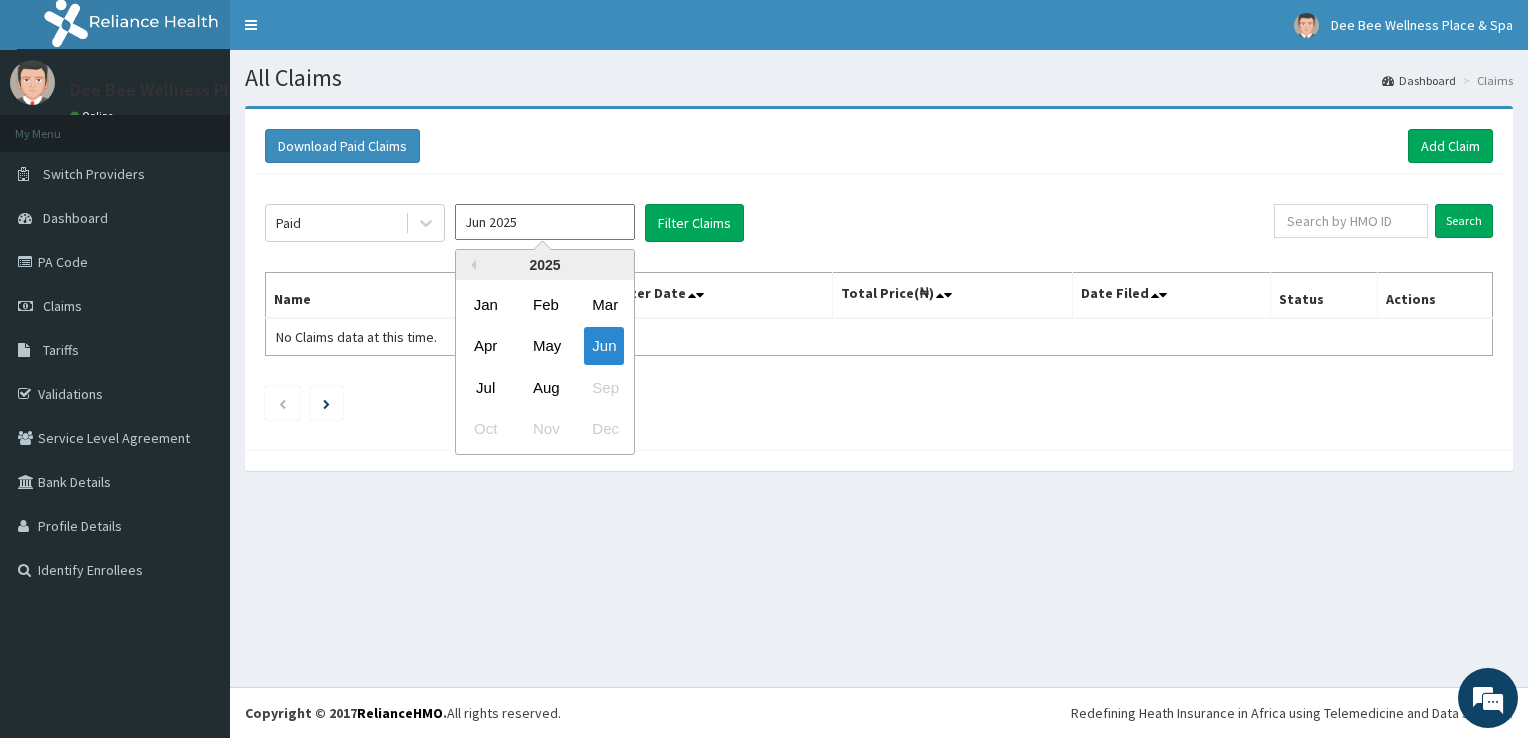 click on "Jun 2025" at bounding box center [545, 222] 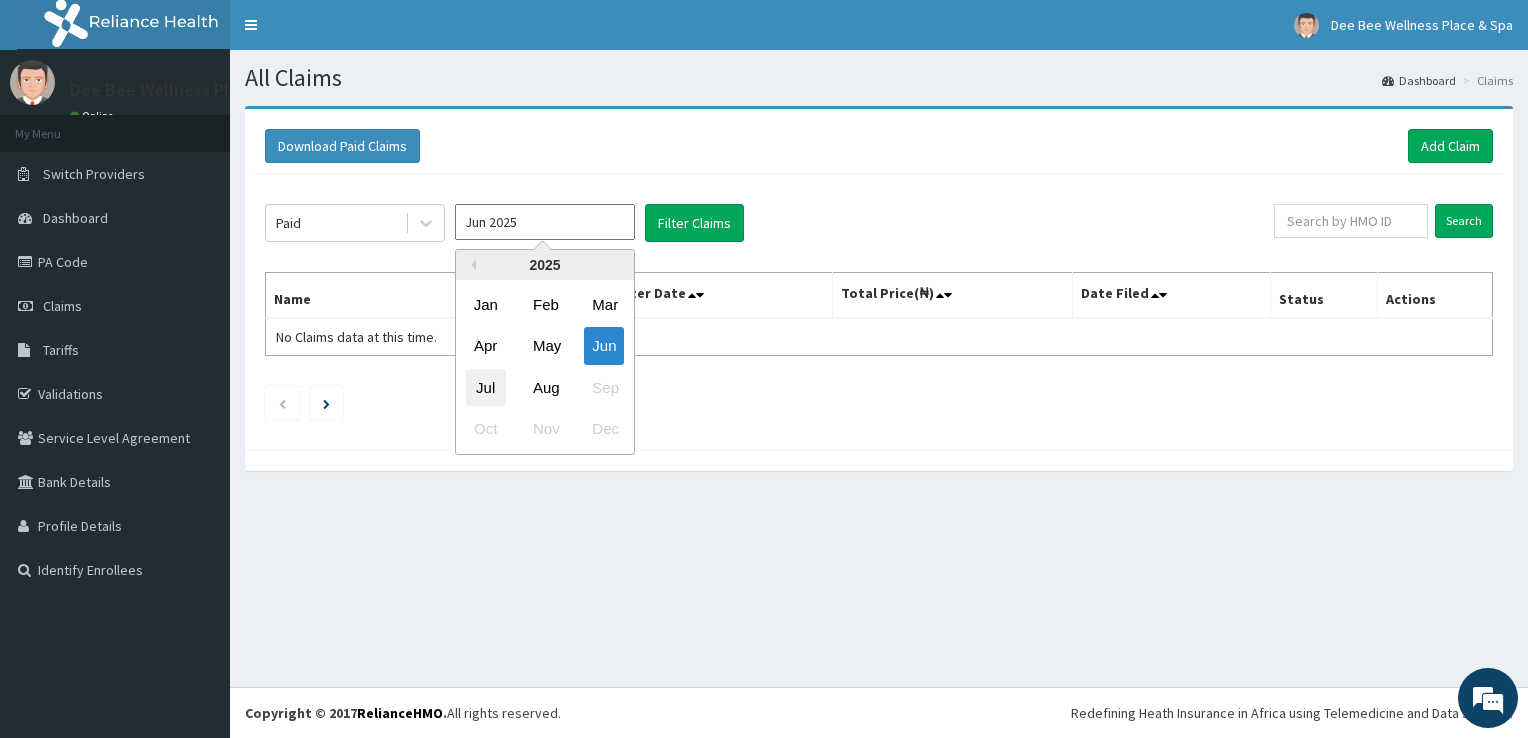 click on "Jul" at bounding box center (486, 387) 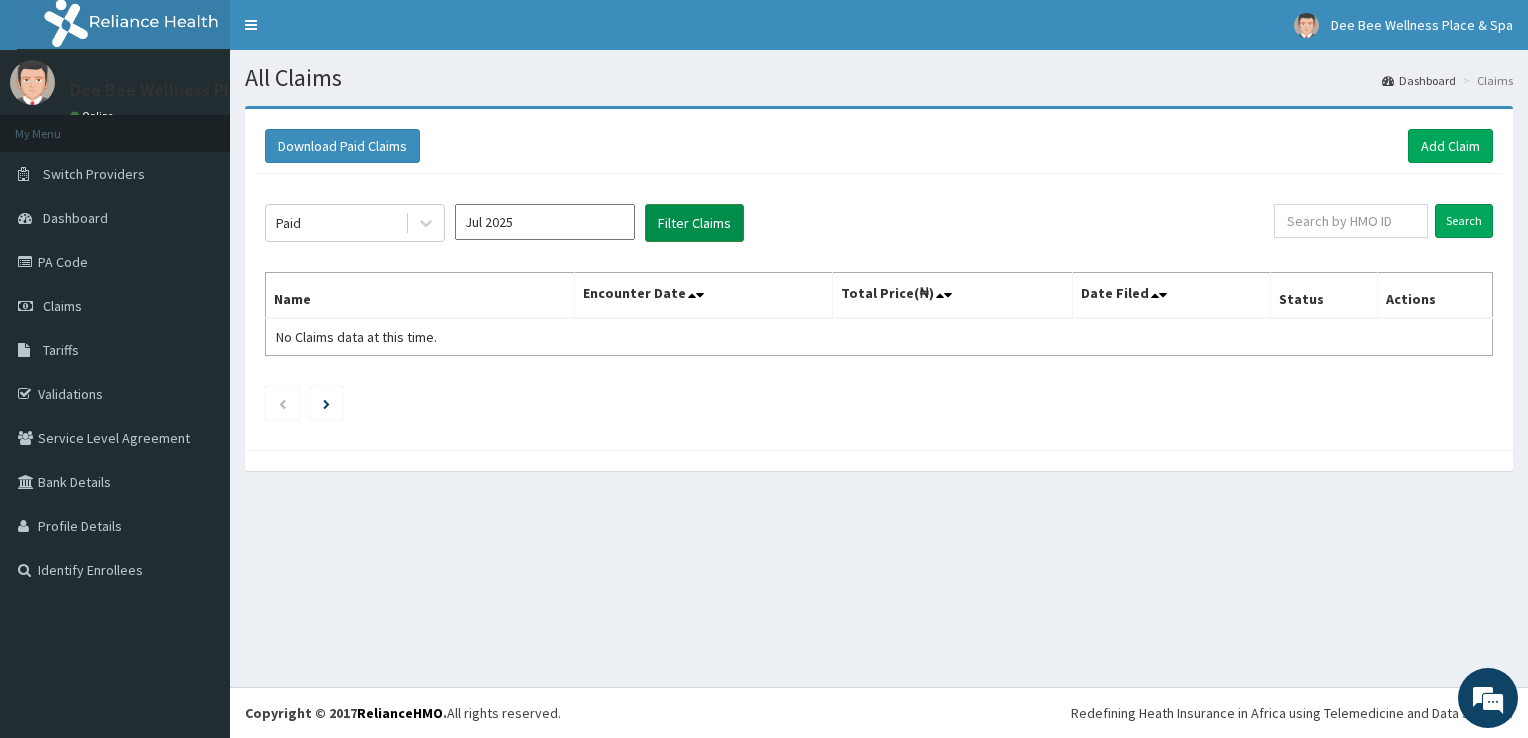 click on "Filter Claims" at bounding box center [694, 223] 